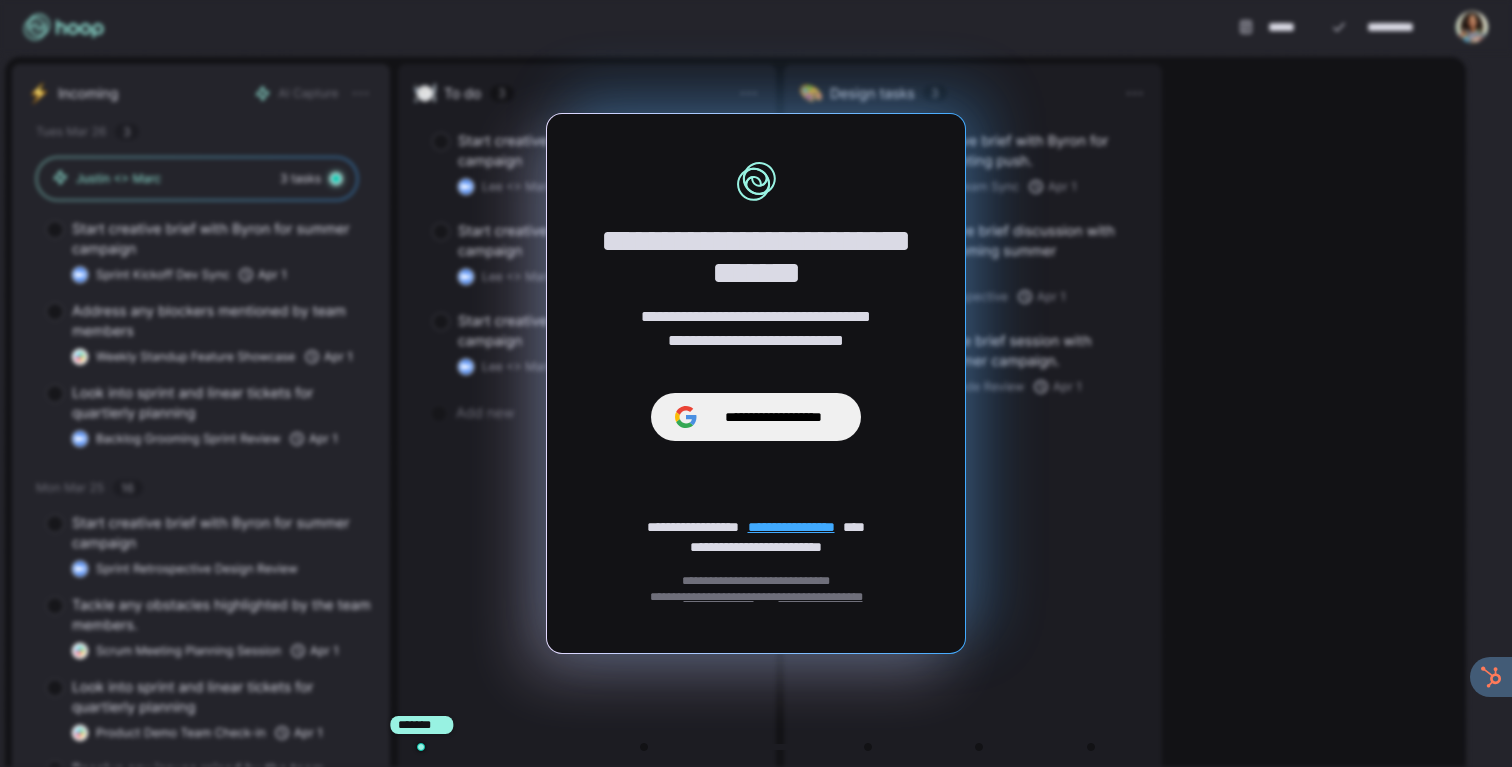 scroll, scrollTop: 0, scrollLeft: 0, axis: both 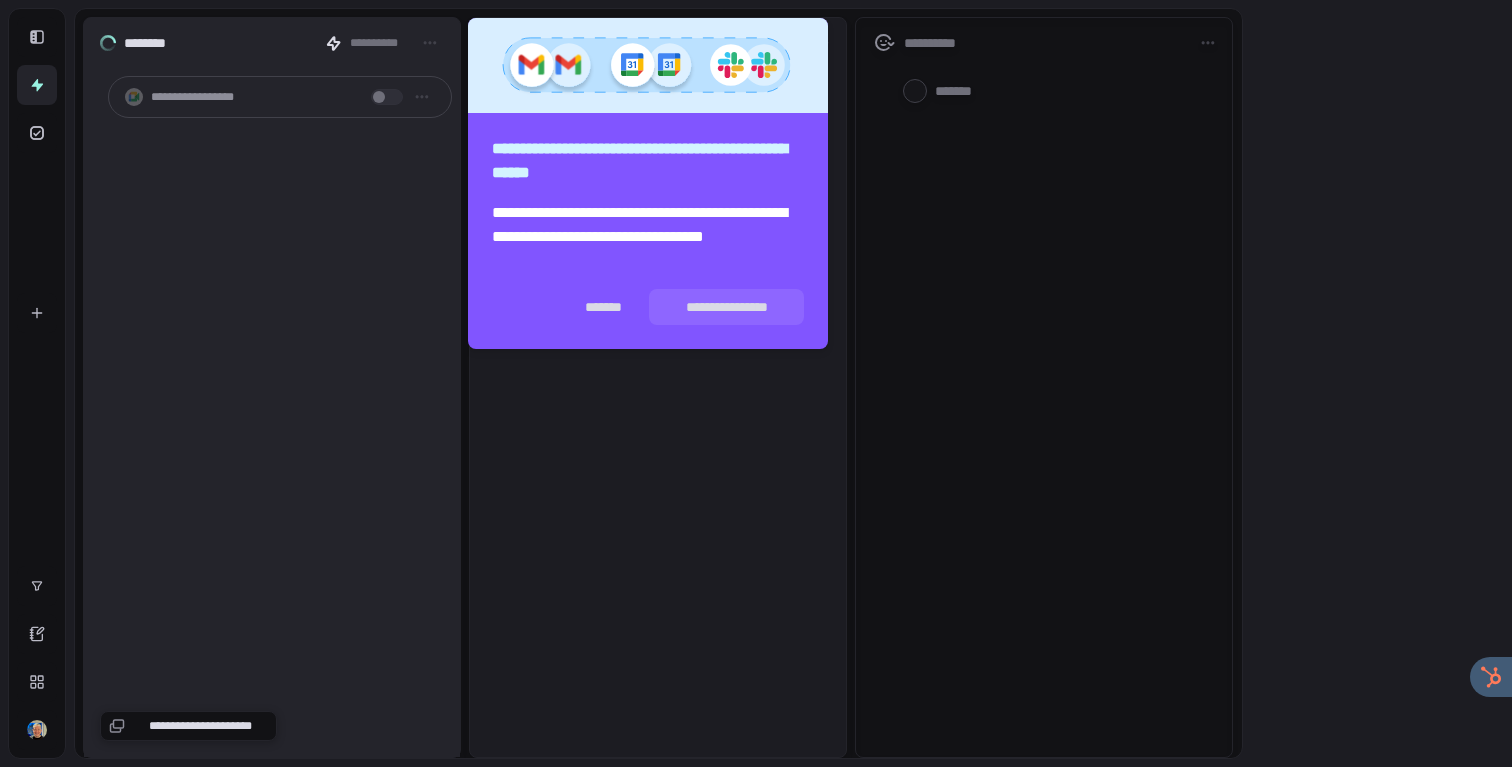 click on "*******" at bounding box center [603, 307] 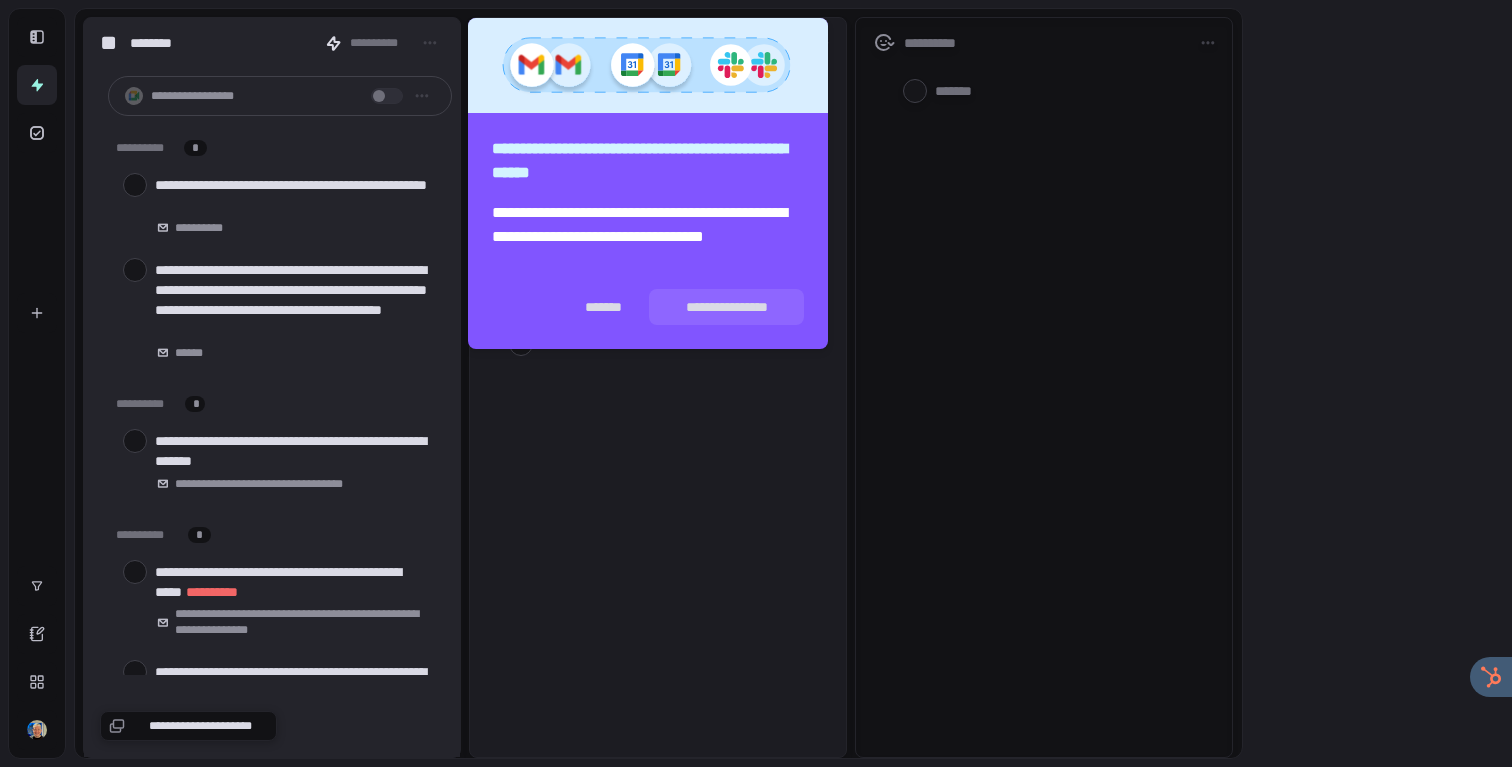 scroll, scrollTop: 0, scrollLeft: 0, axis: both 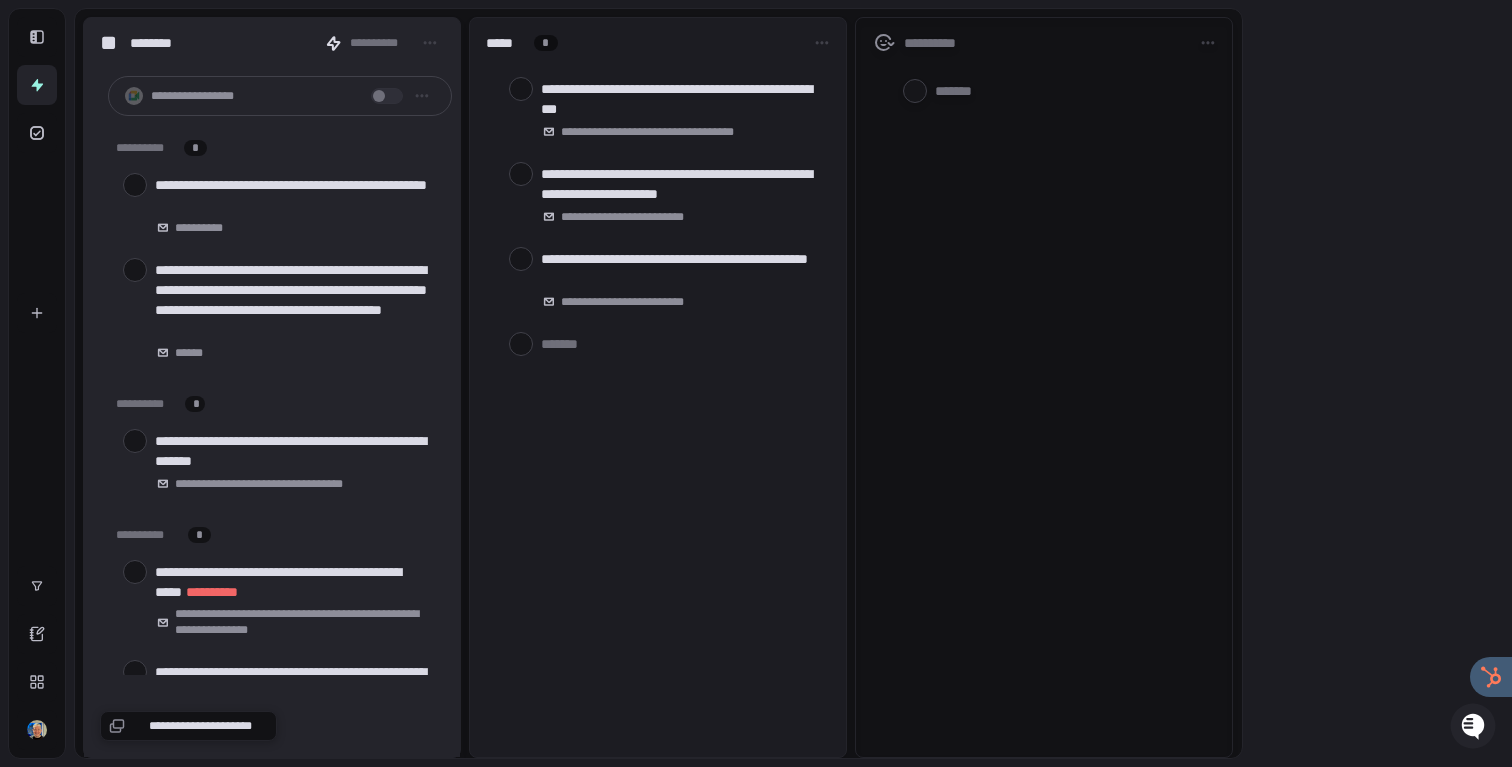 click at bounding box center (37, 37) 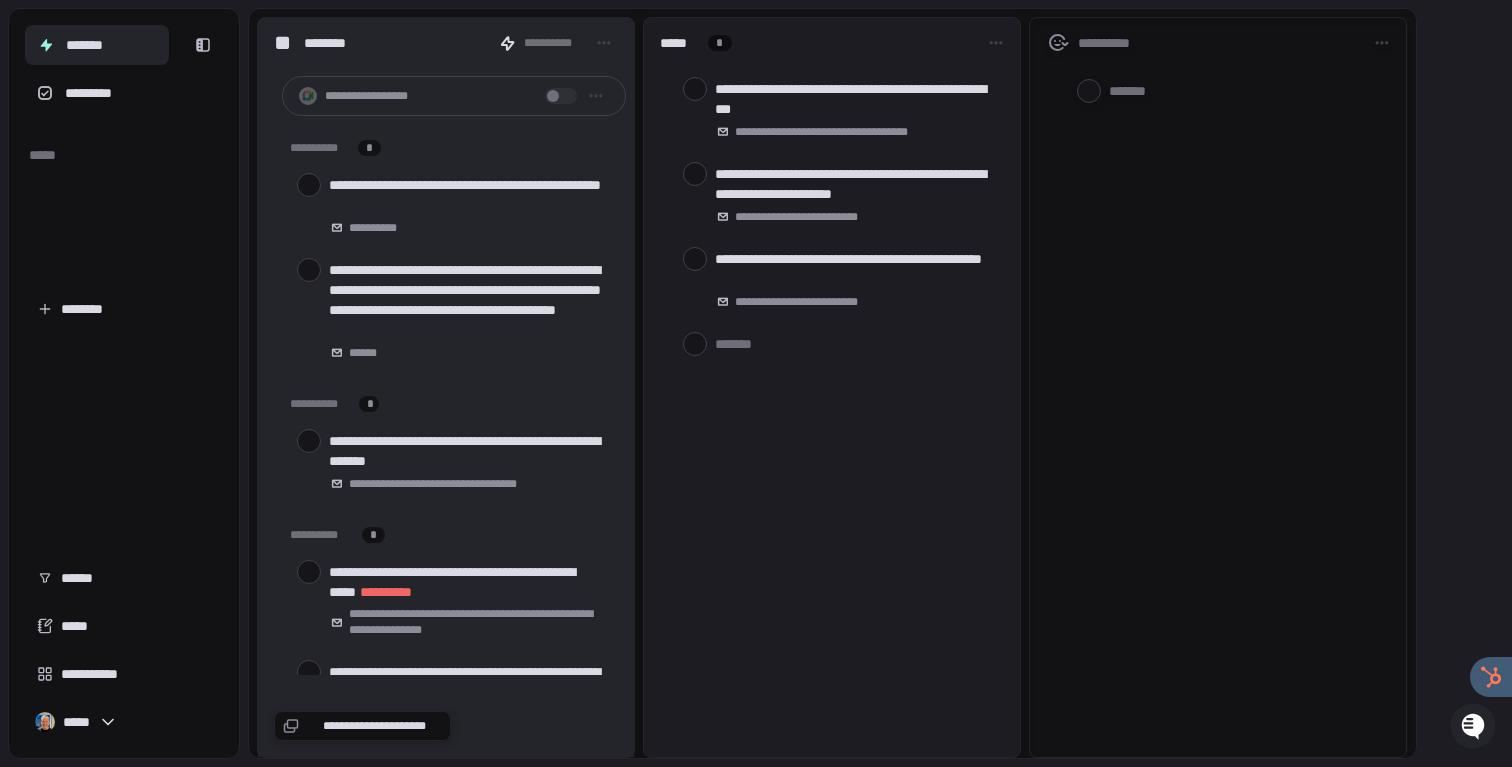 click on "*****" at bounding box center [124, 722] 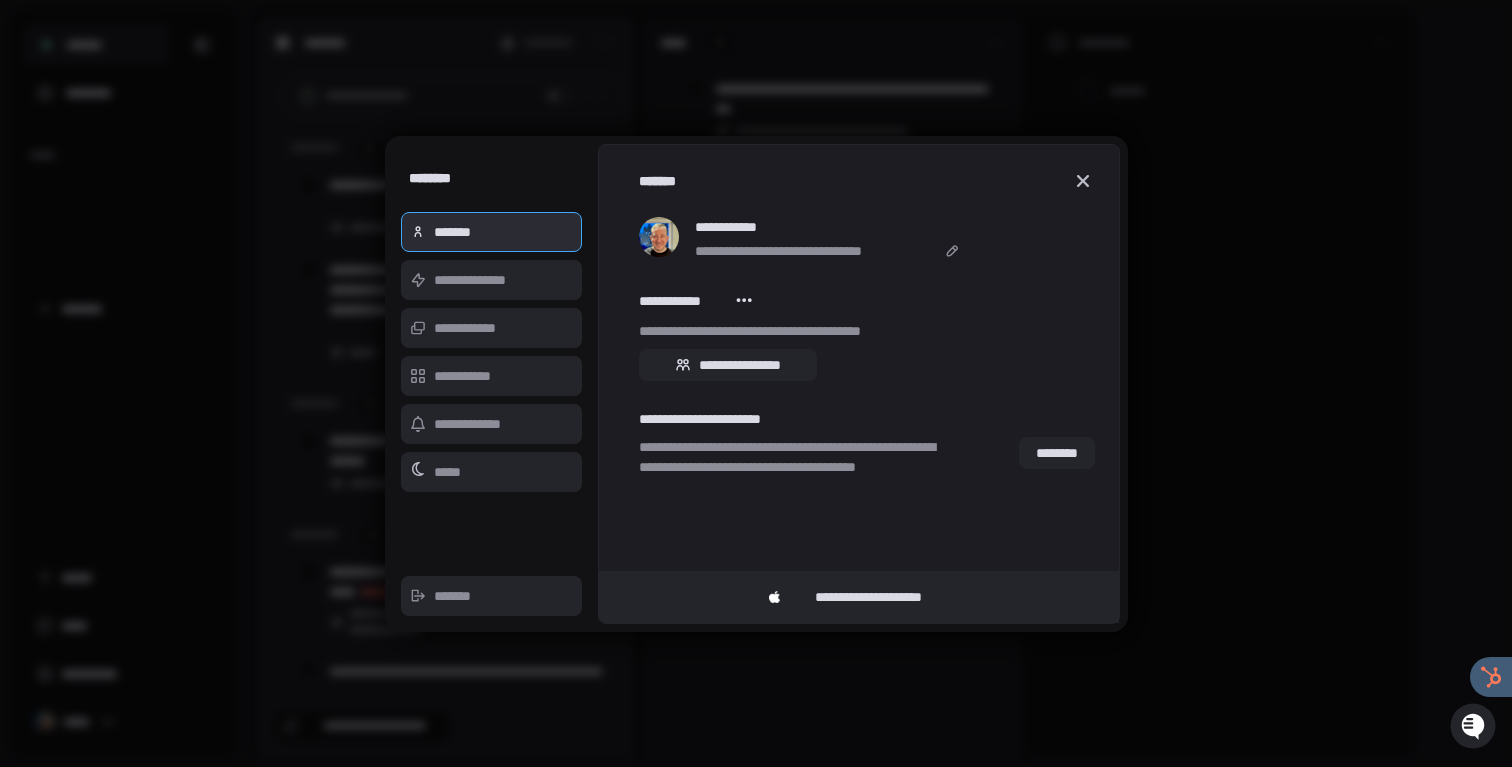 click on "**********" at bounding box center (492, 280) 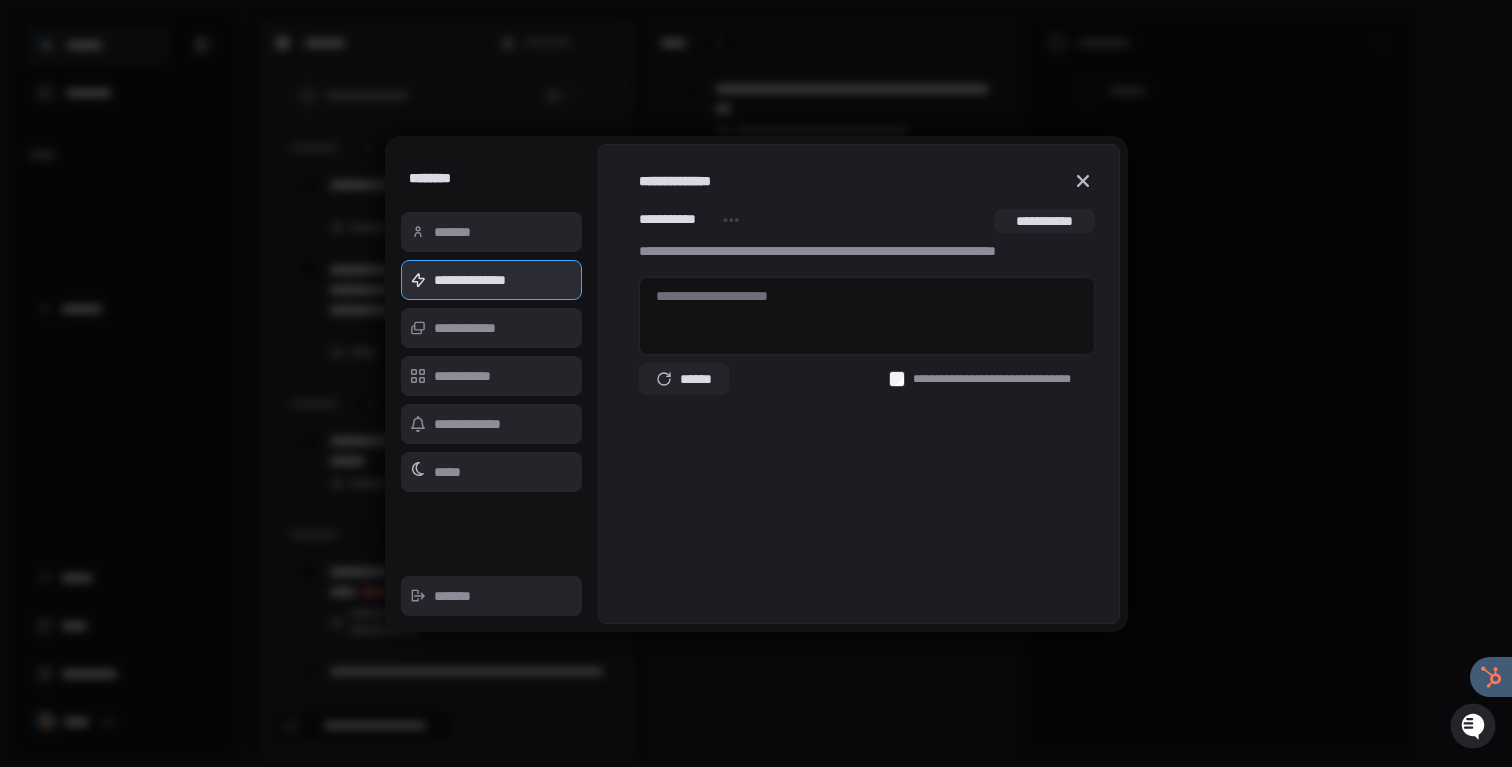 click on "**********" at bounding box center (492, 376) 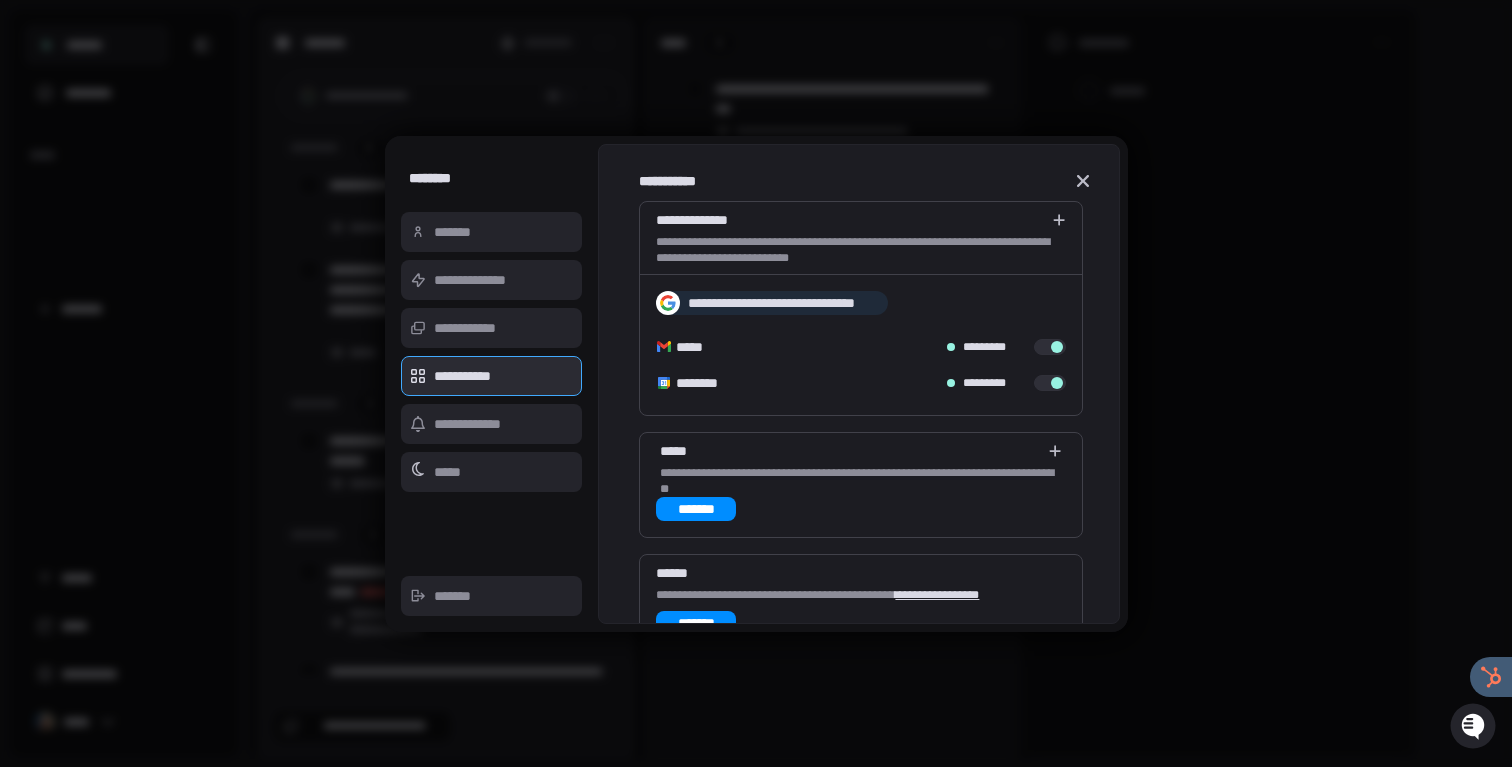 click at bounding box center [1057, 347] 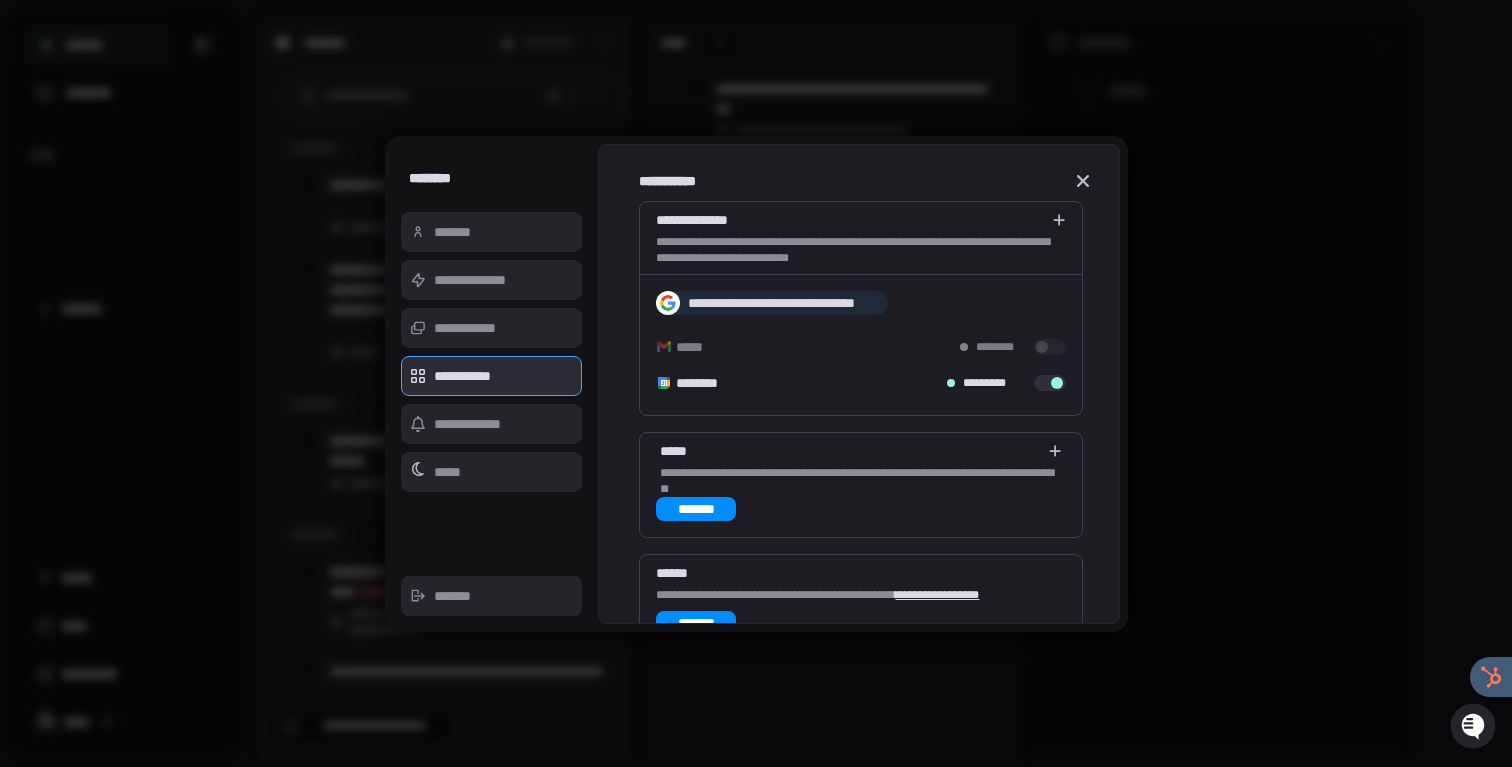 click at bounding box center [1050, 383] 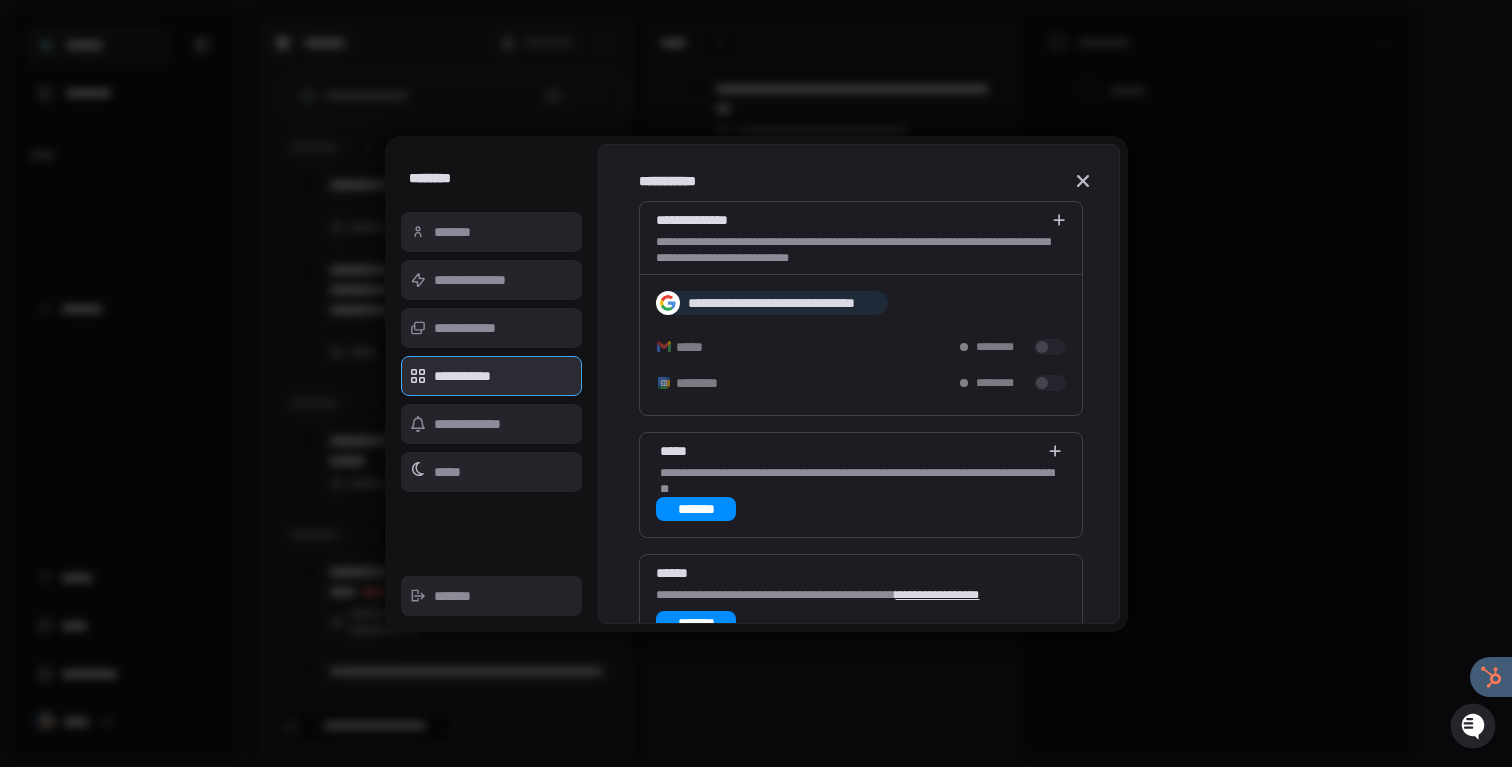 scroll, scrollTop: 29, scrollLeft: 0, axis: vertical 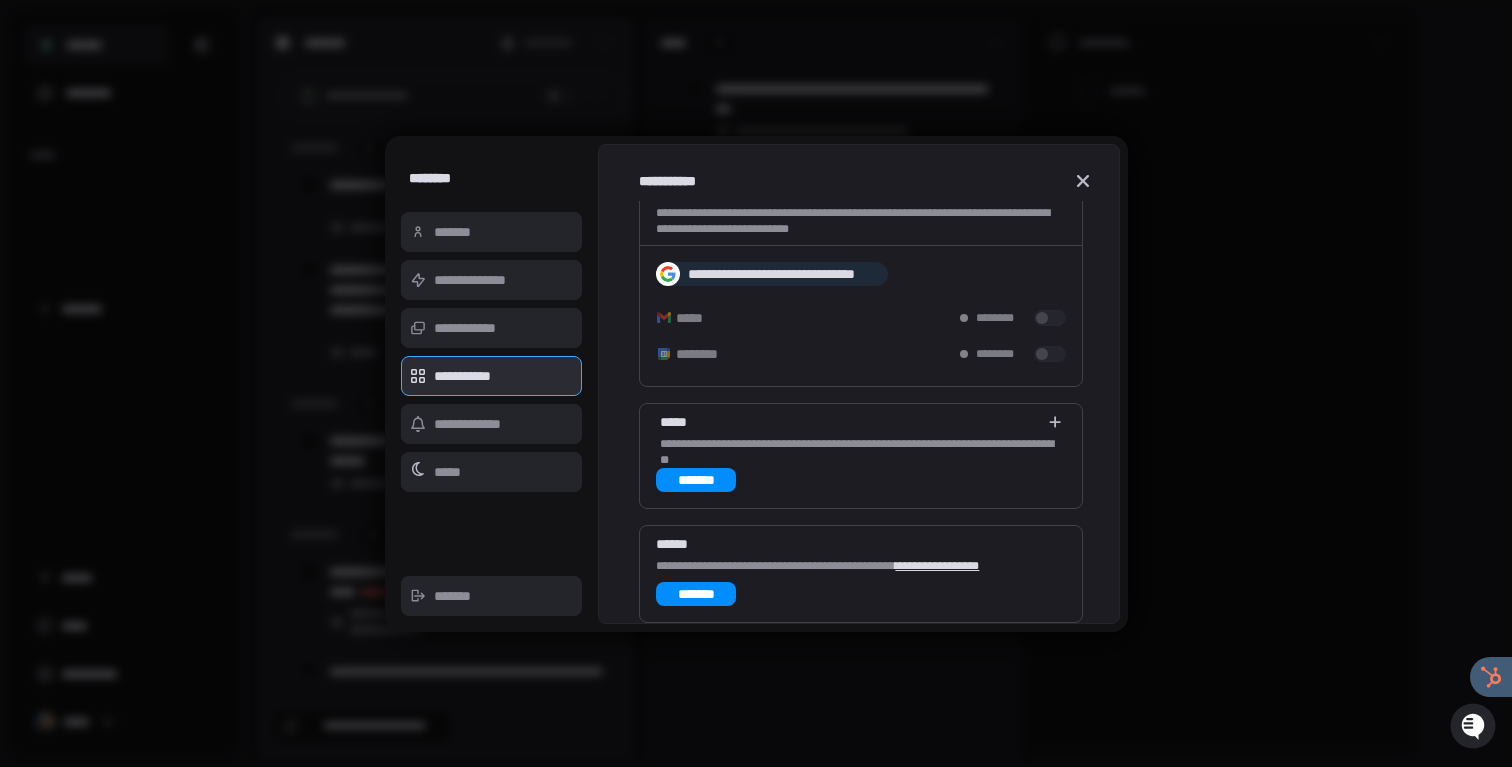 click on "**********" at bounding box center [492, 424] 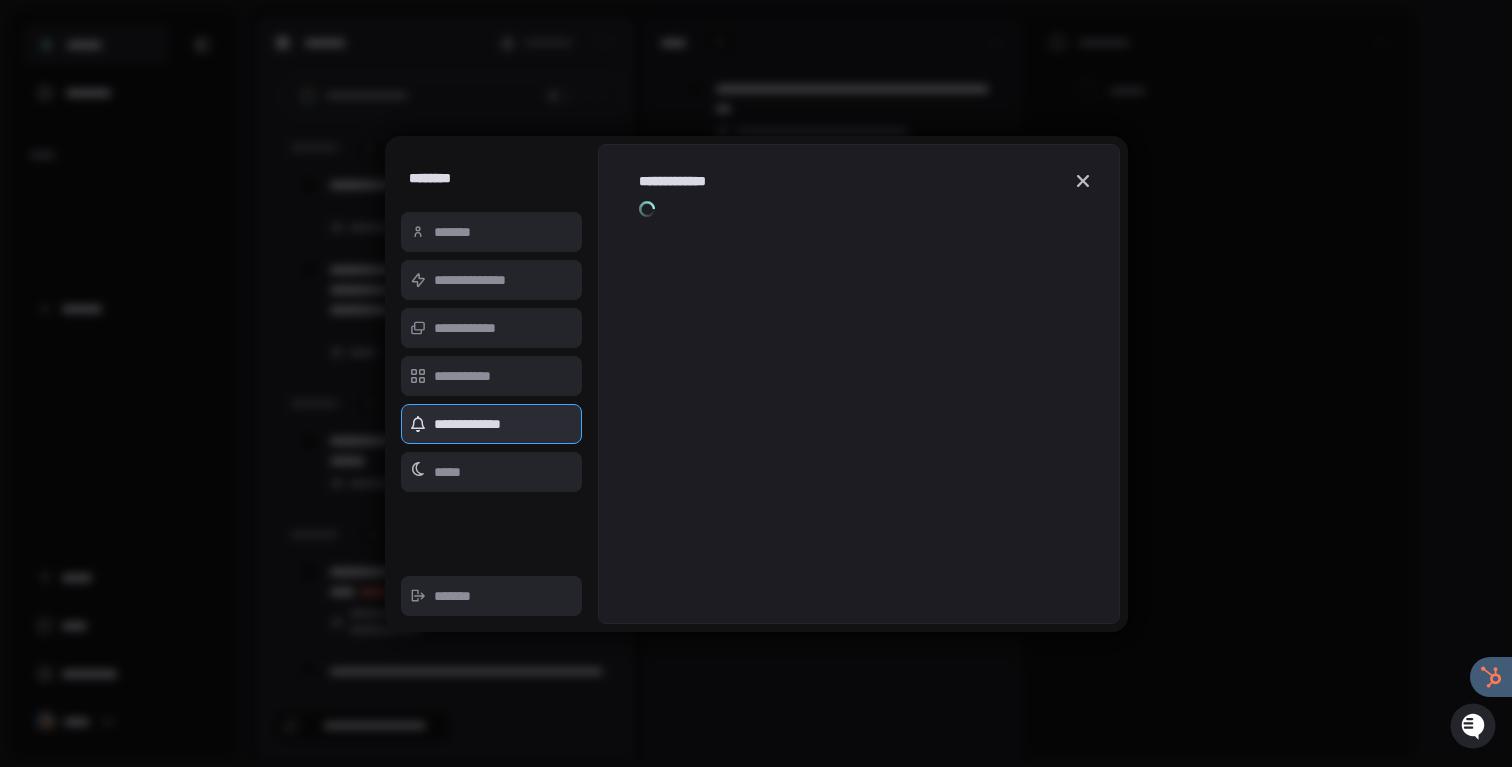 scroll, scrollTop: 0, scrollLeft: 0, axis: both 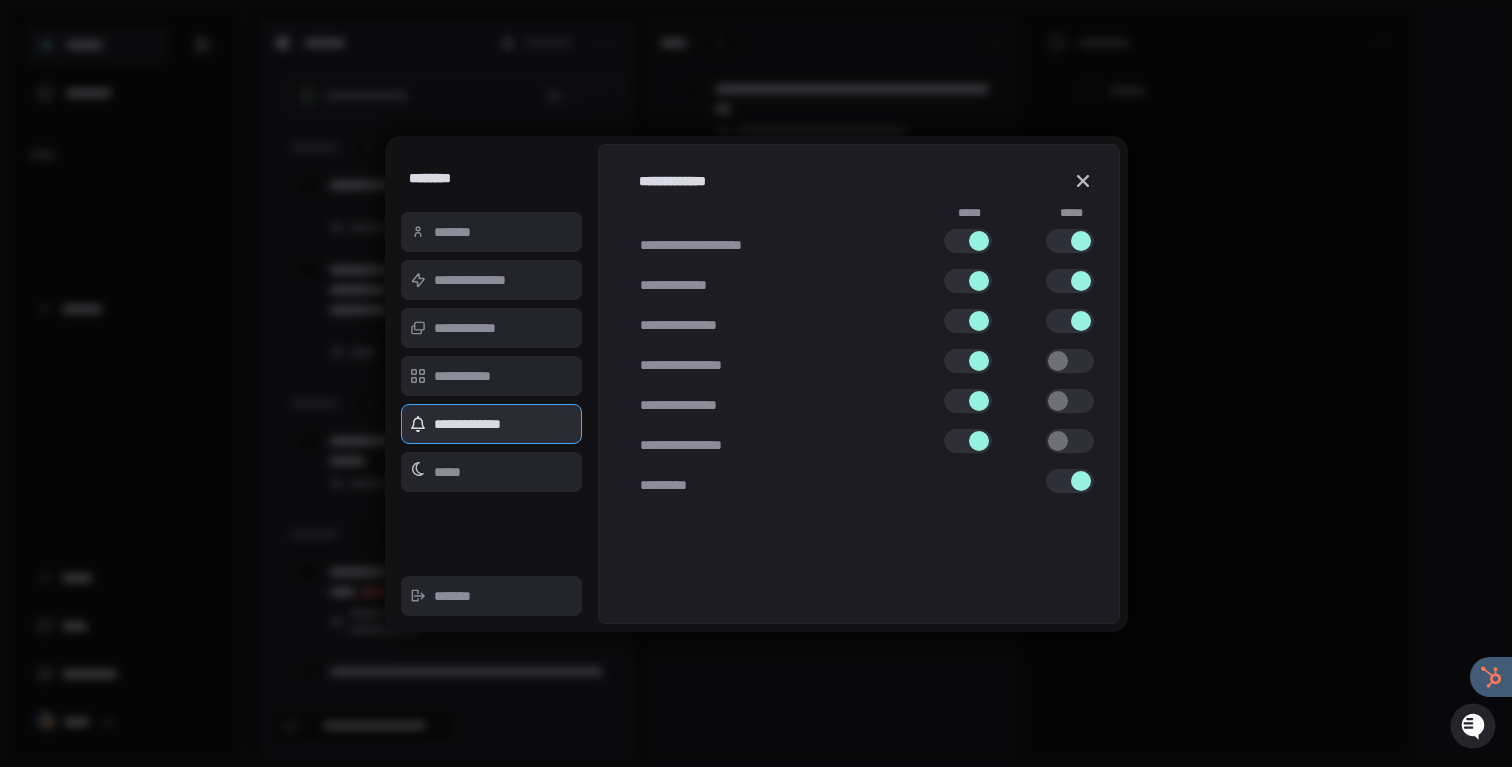 click on "**********" at bounding box center (492, 328) 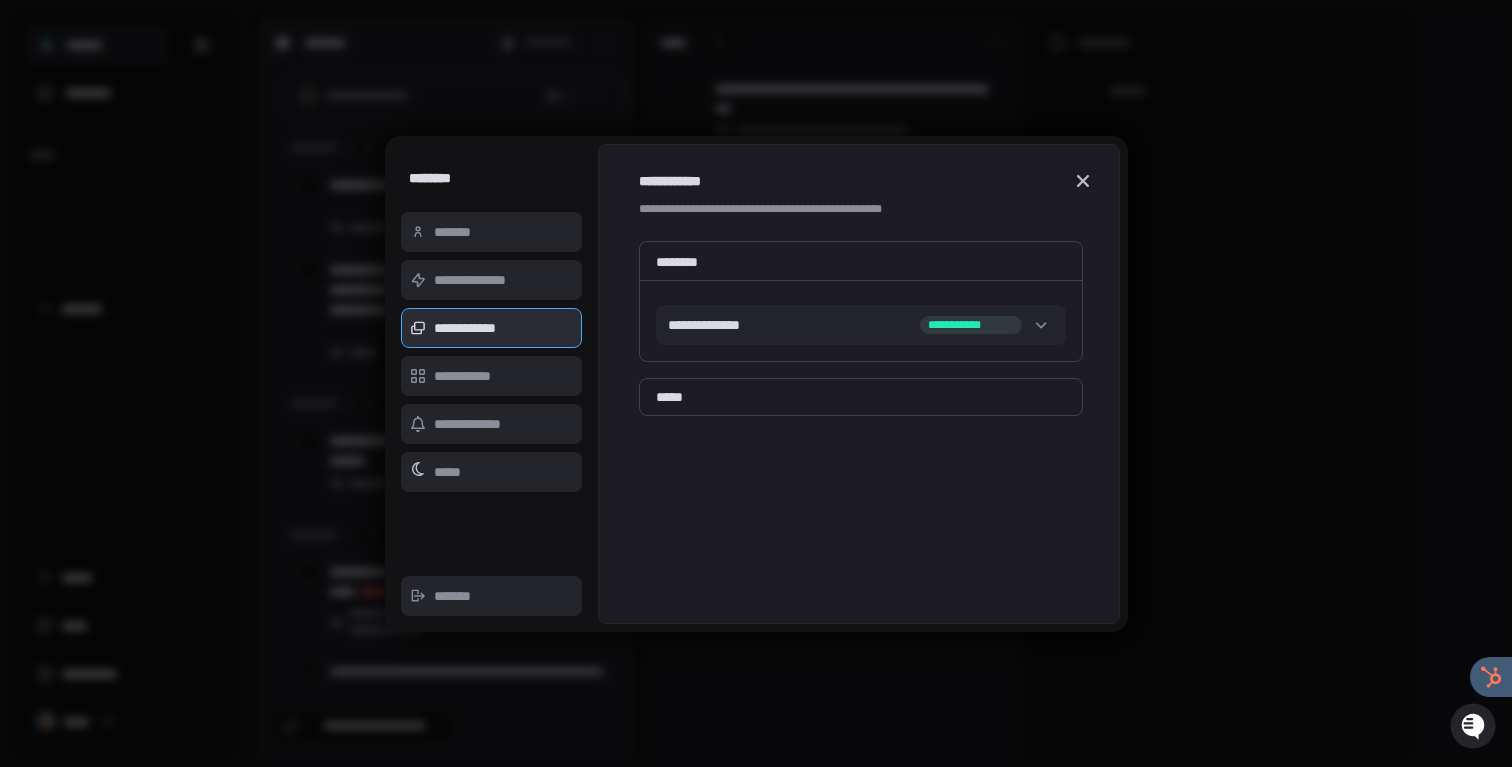 click at bounding box center (1042, 325) 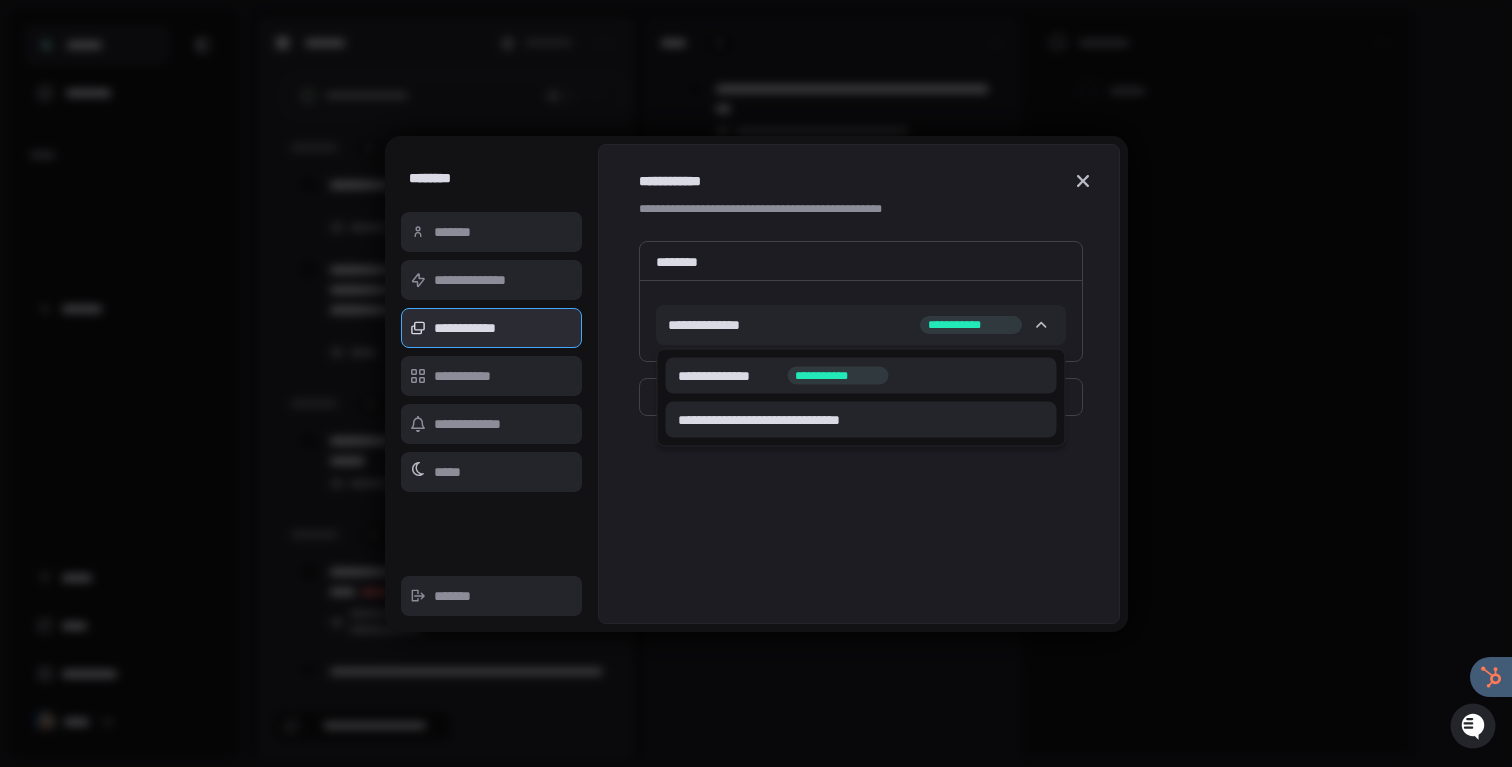 click at bounding box center [756, 383] 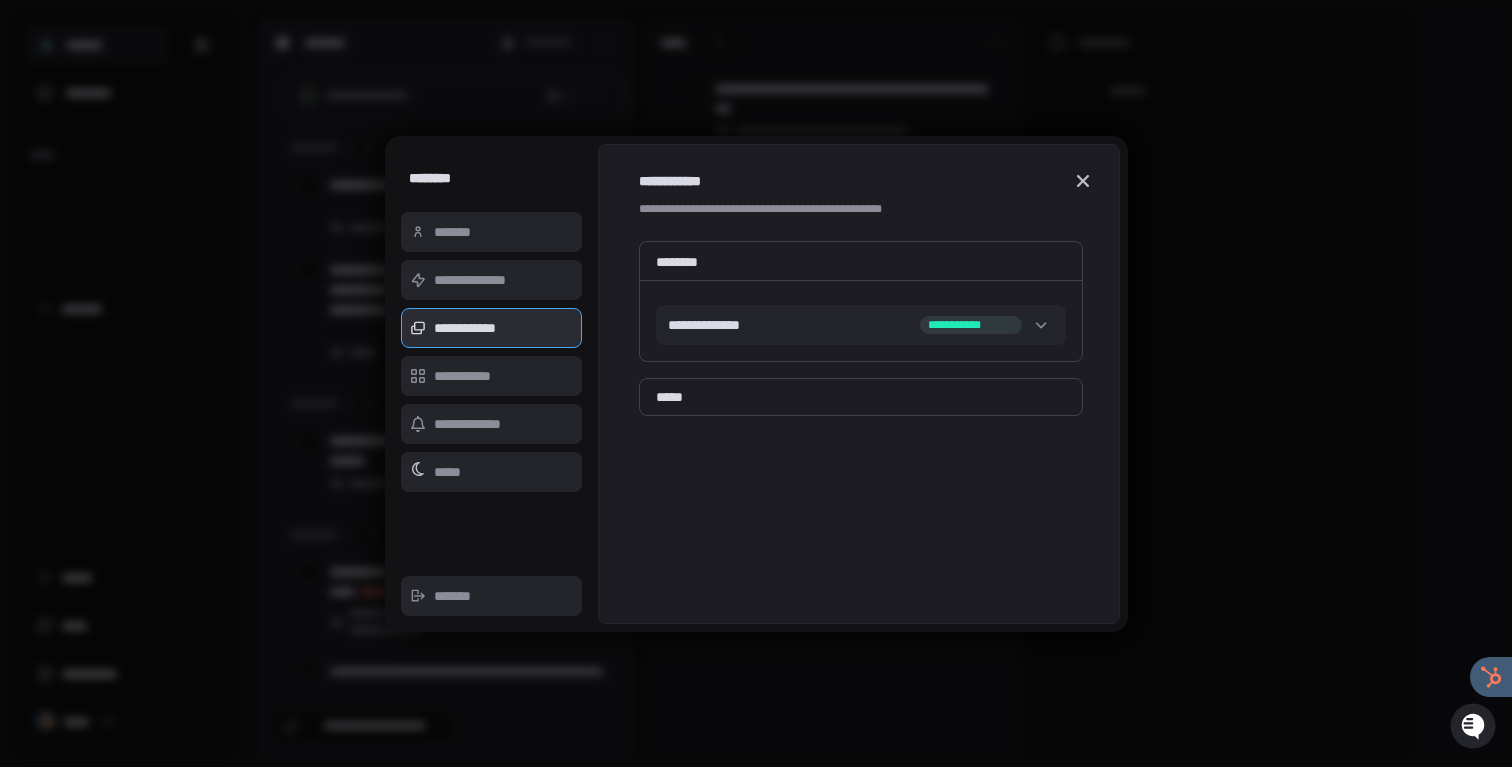 click on "**********" at bounding box center [492, 280] 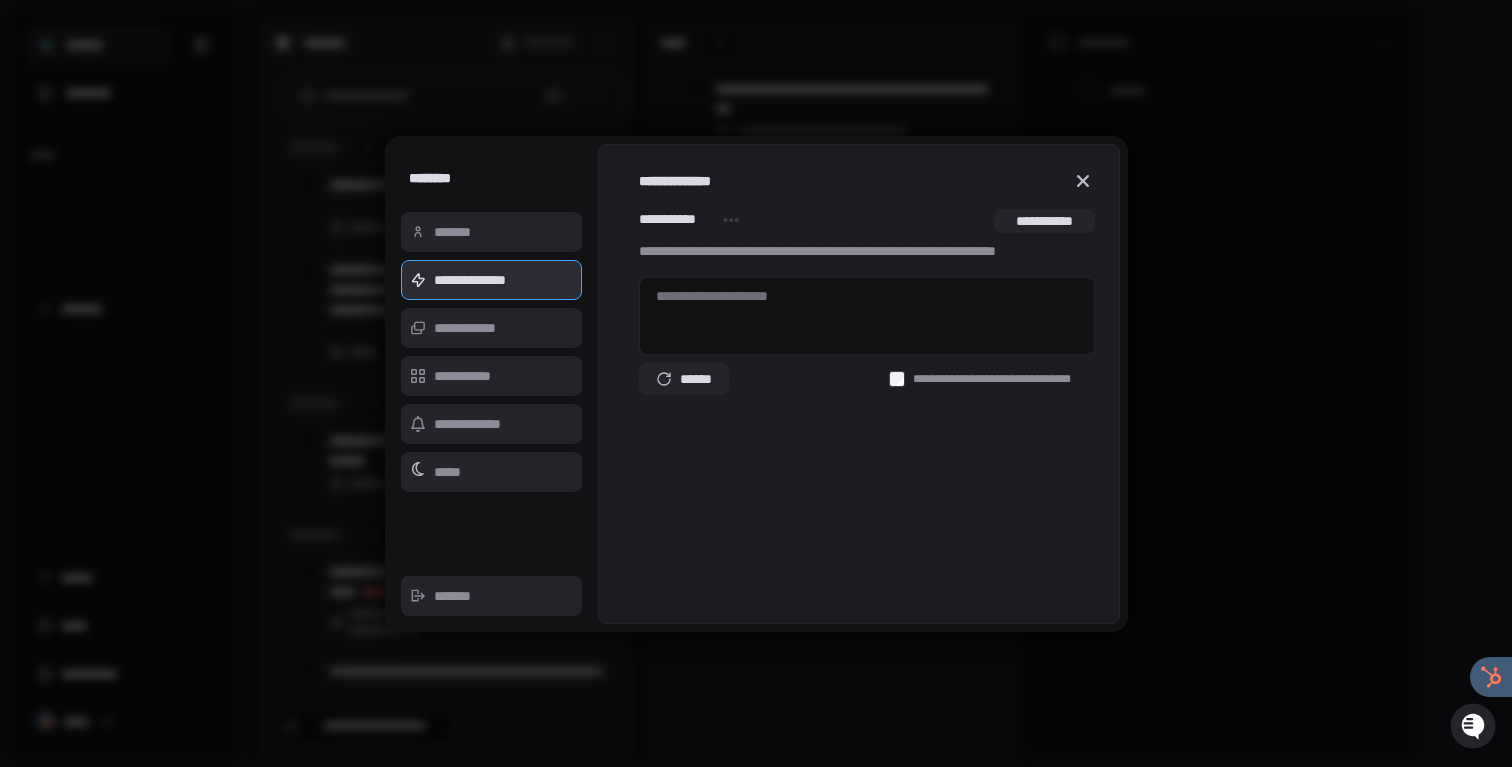 click on "*******" at bounding box center (492, 232) 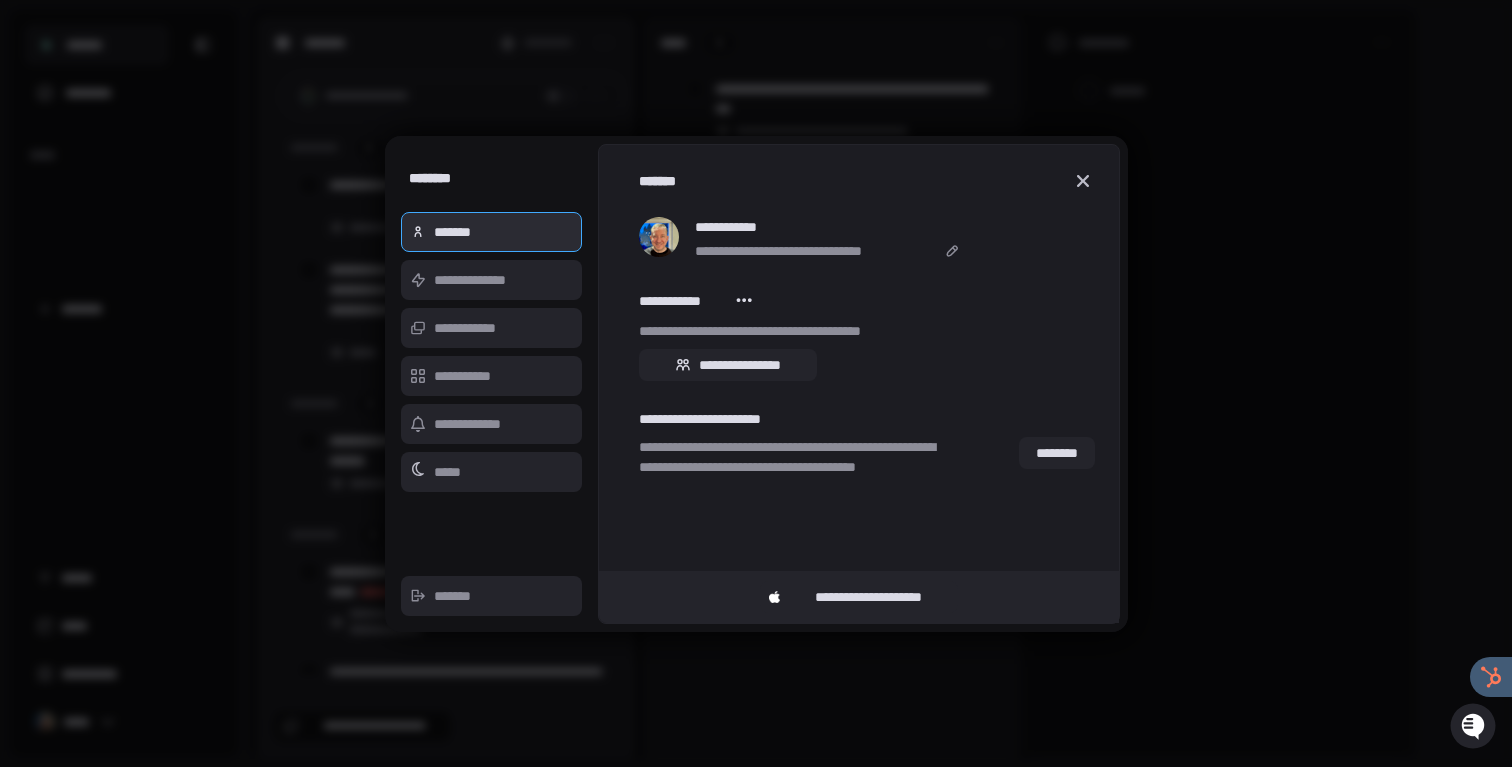 click on "**********" at bounding box center [866, 335] 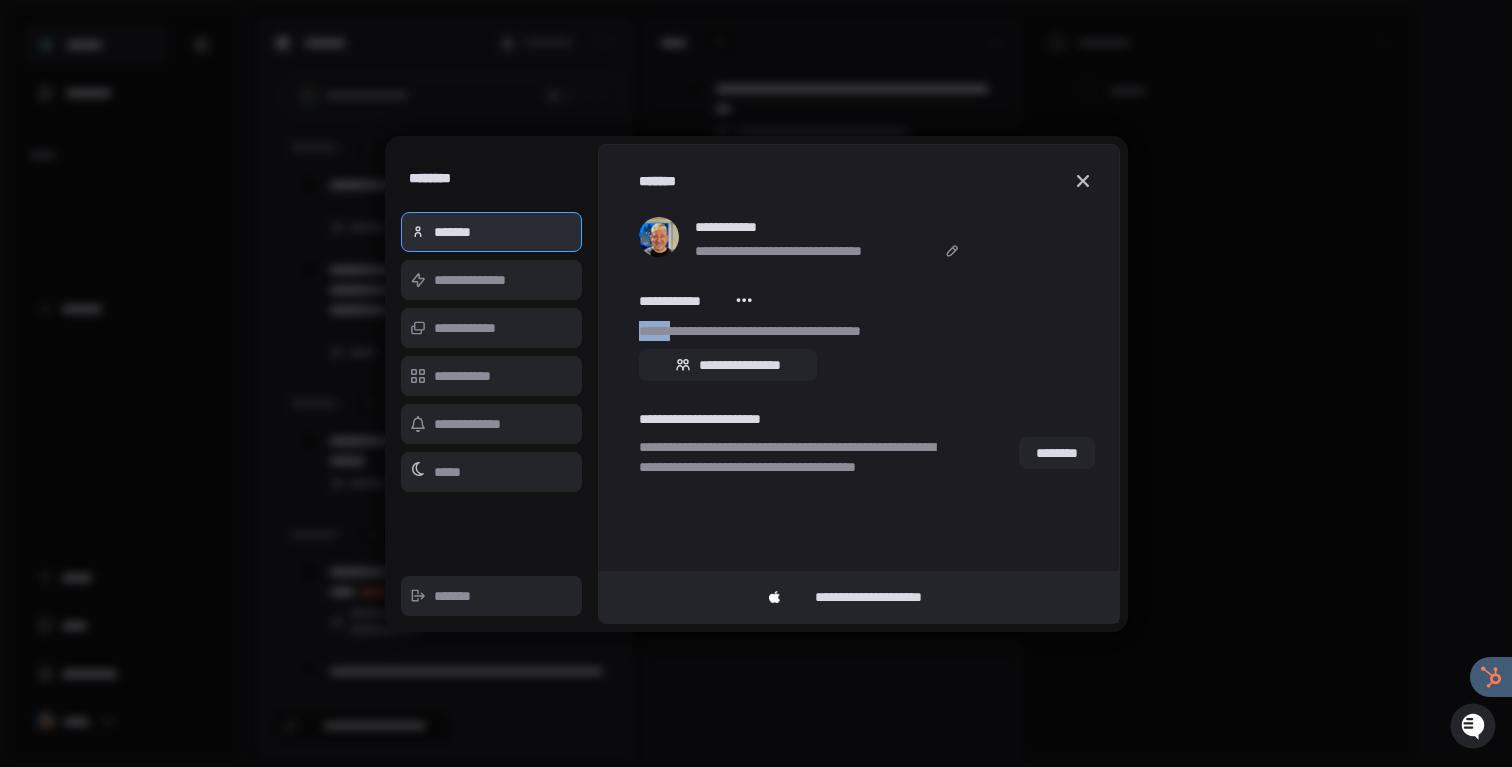 click 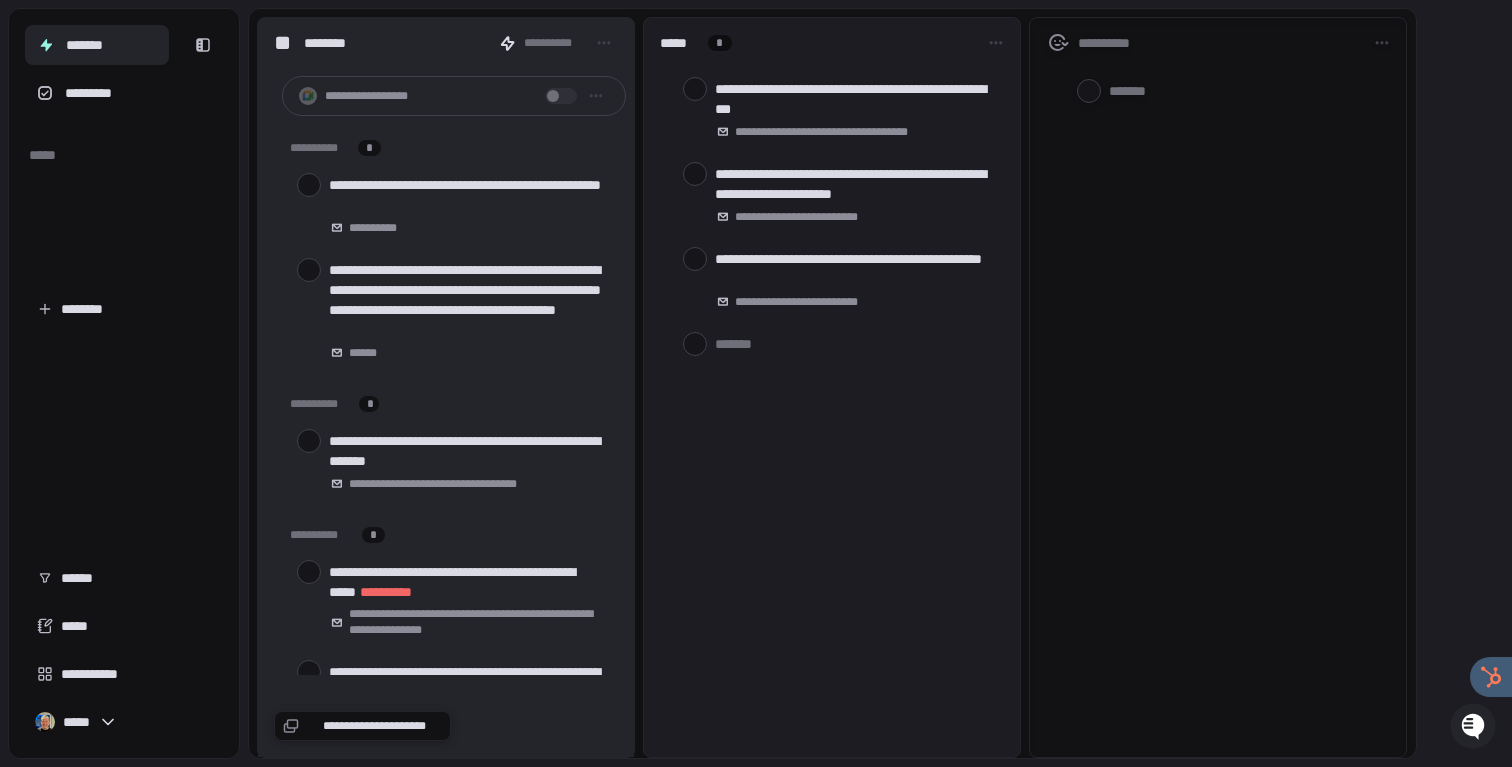 click on "*****" at bounding box center [124, 722] 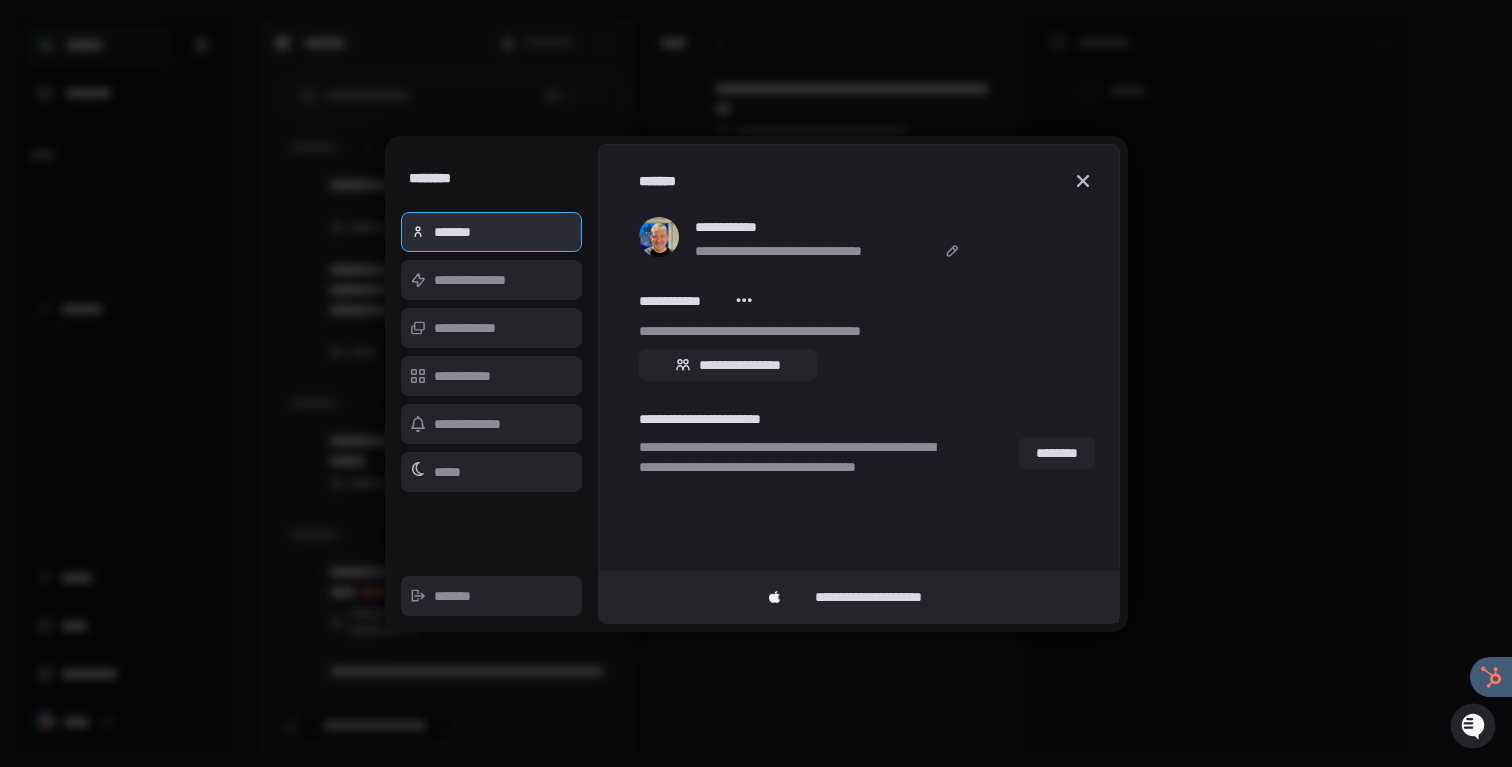 click 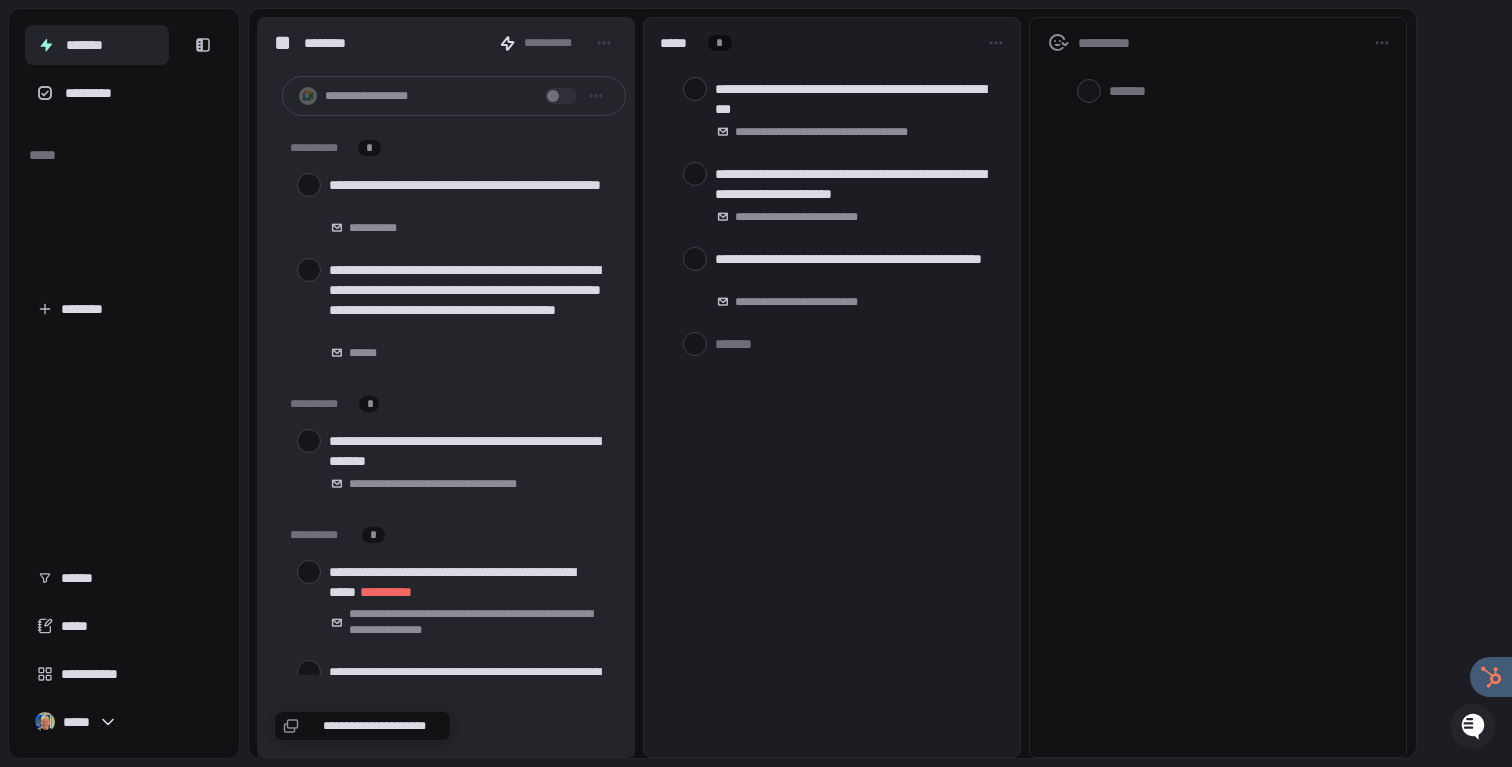 click 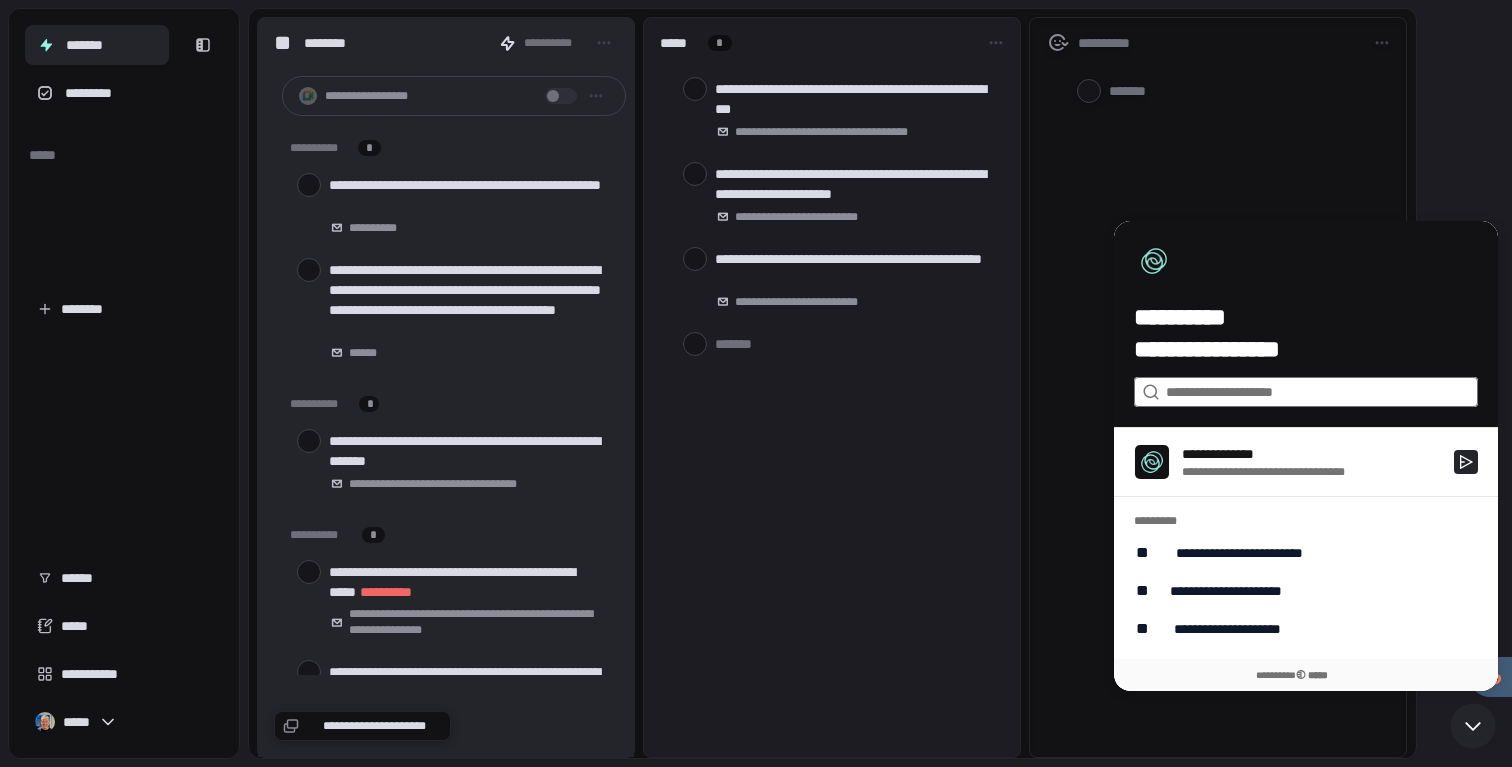 click at bounding box center [1305, 392] 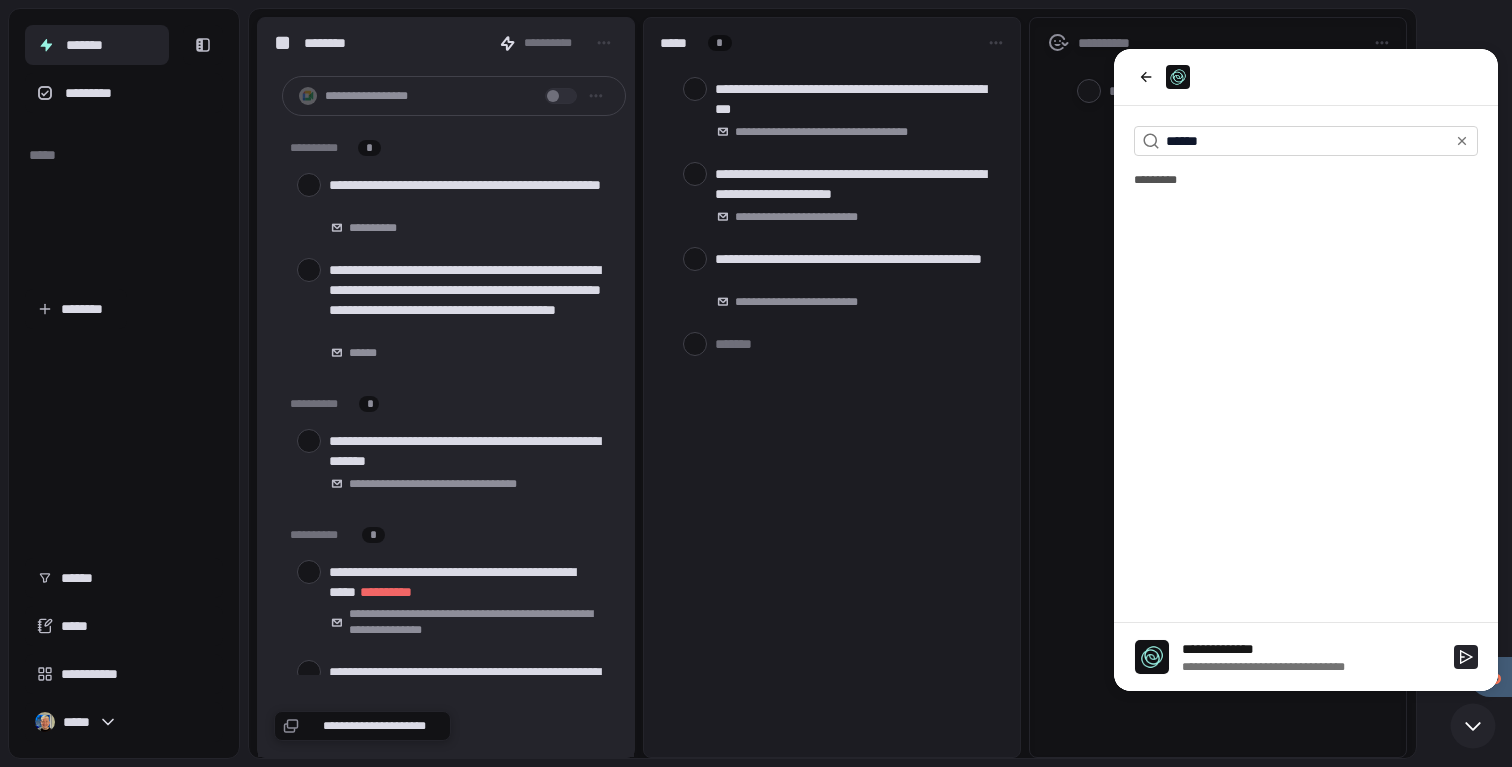 type on "******" 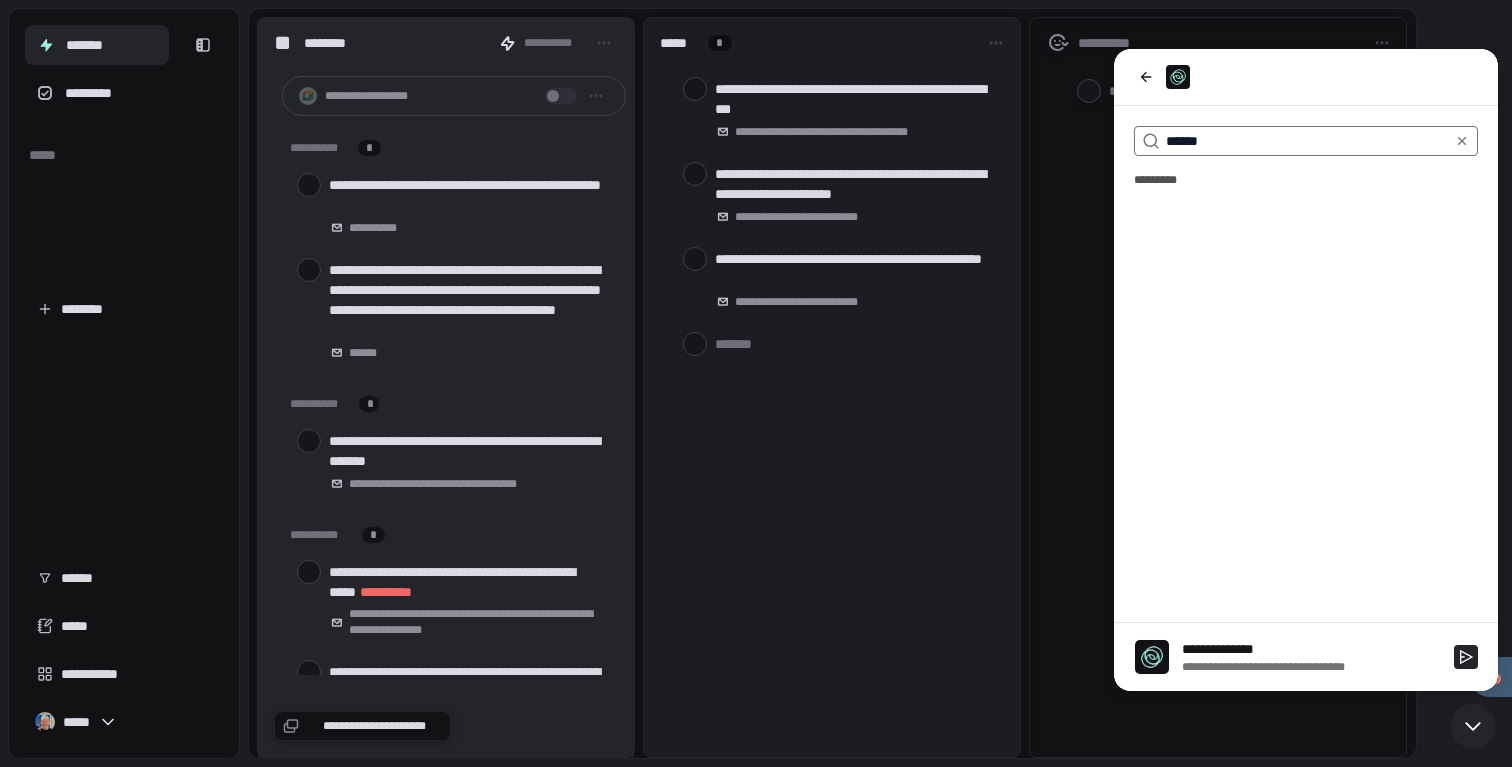 click 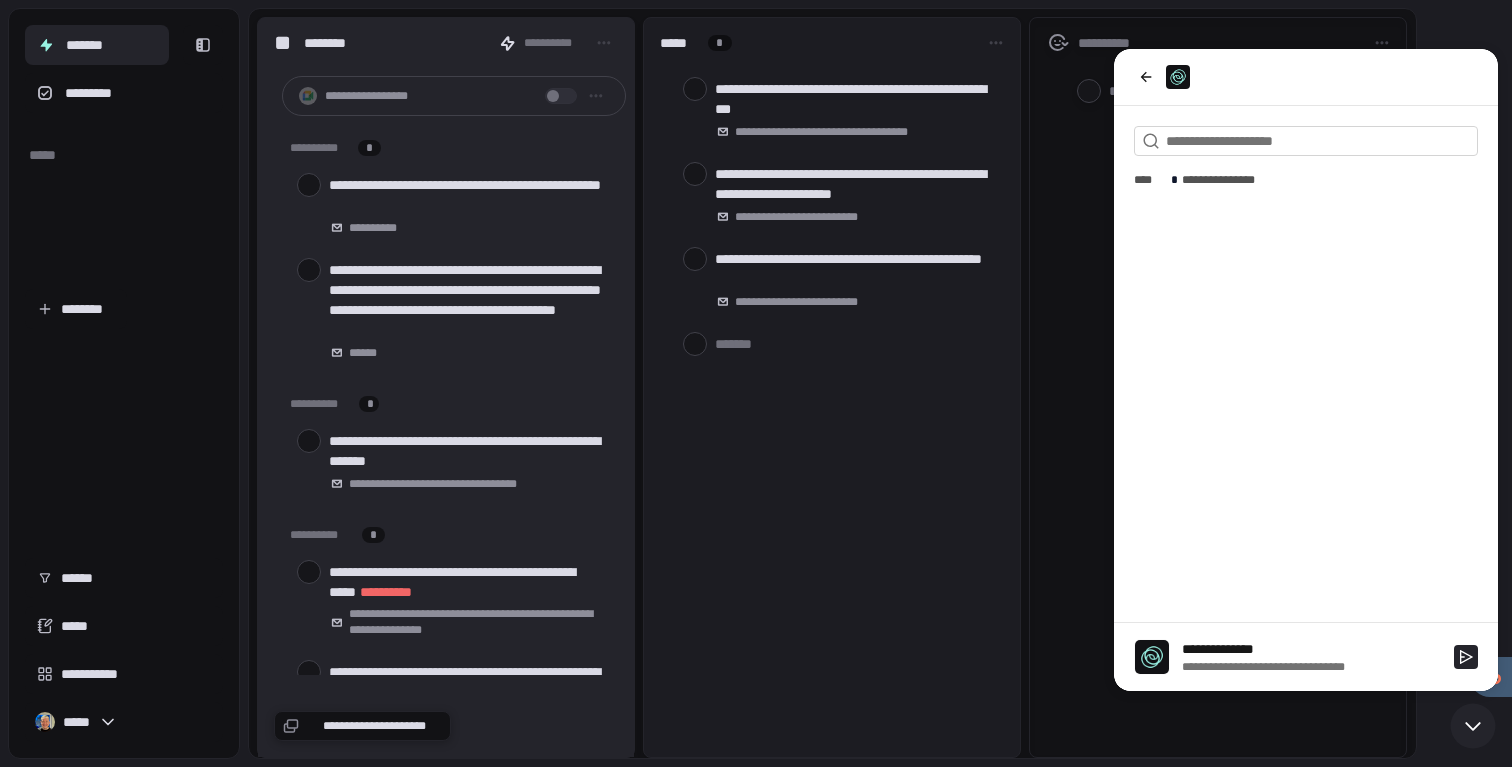 click 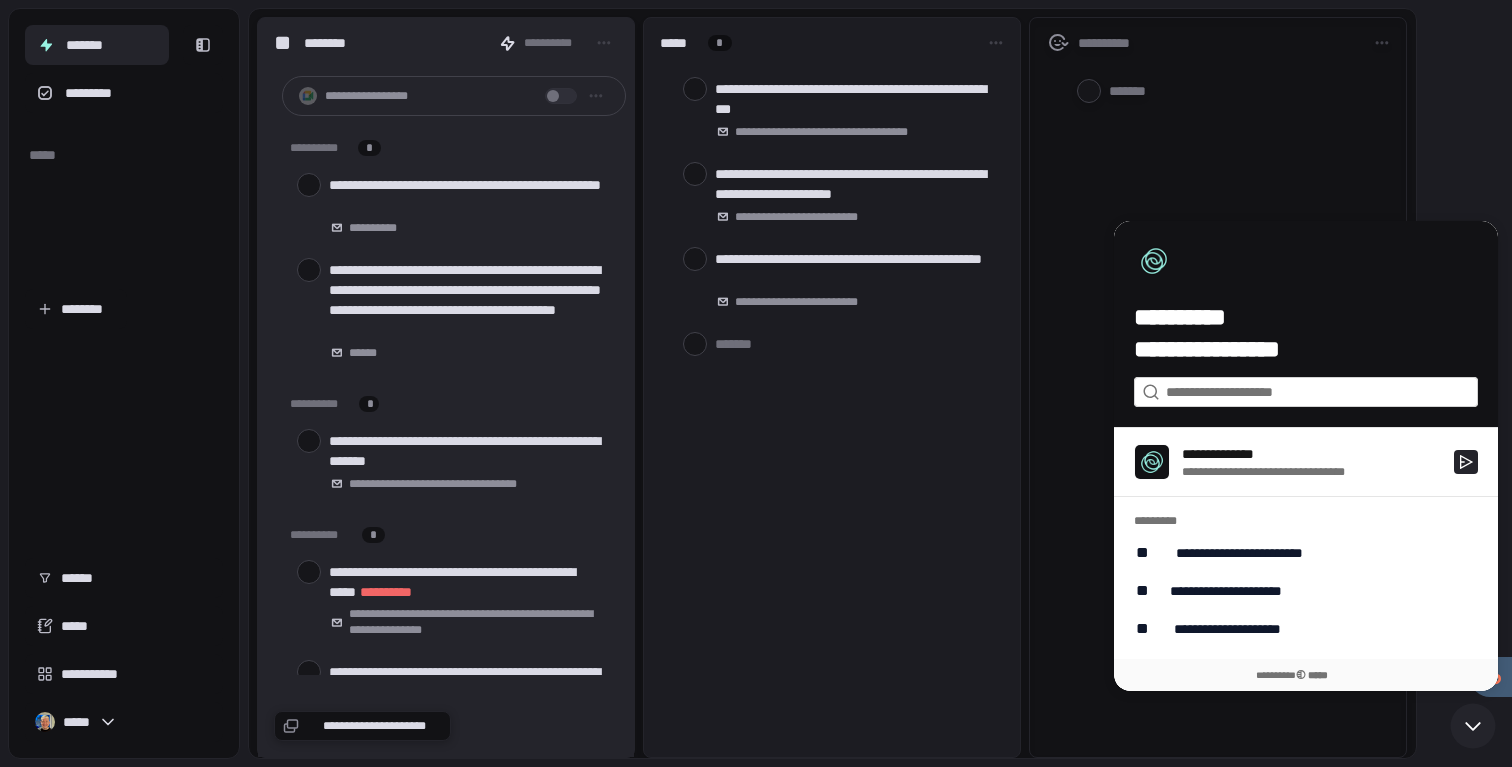 click on "**********" at bounding box center [1227, 629] 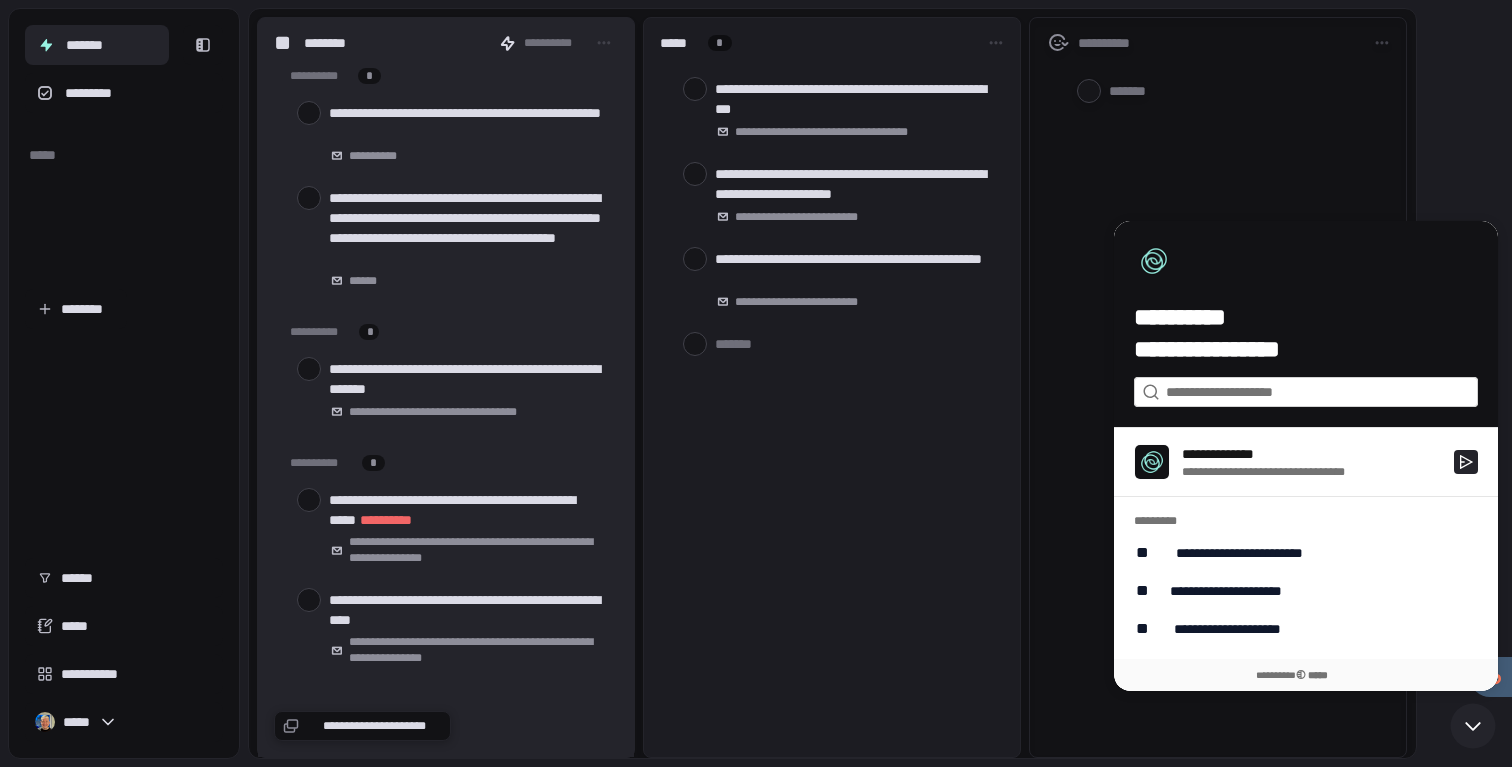 click on "*****" at bounding box center (124, 722) 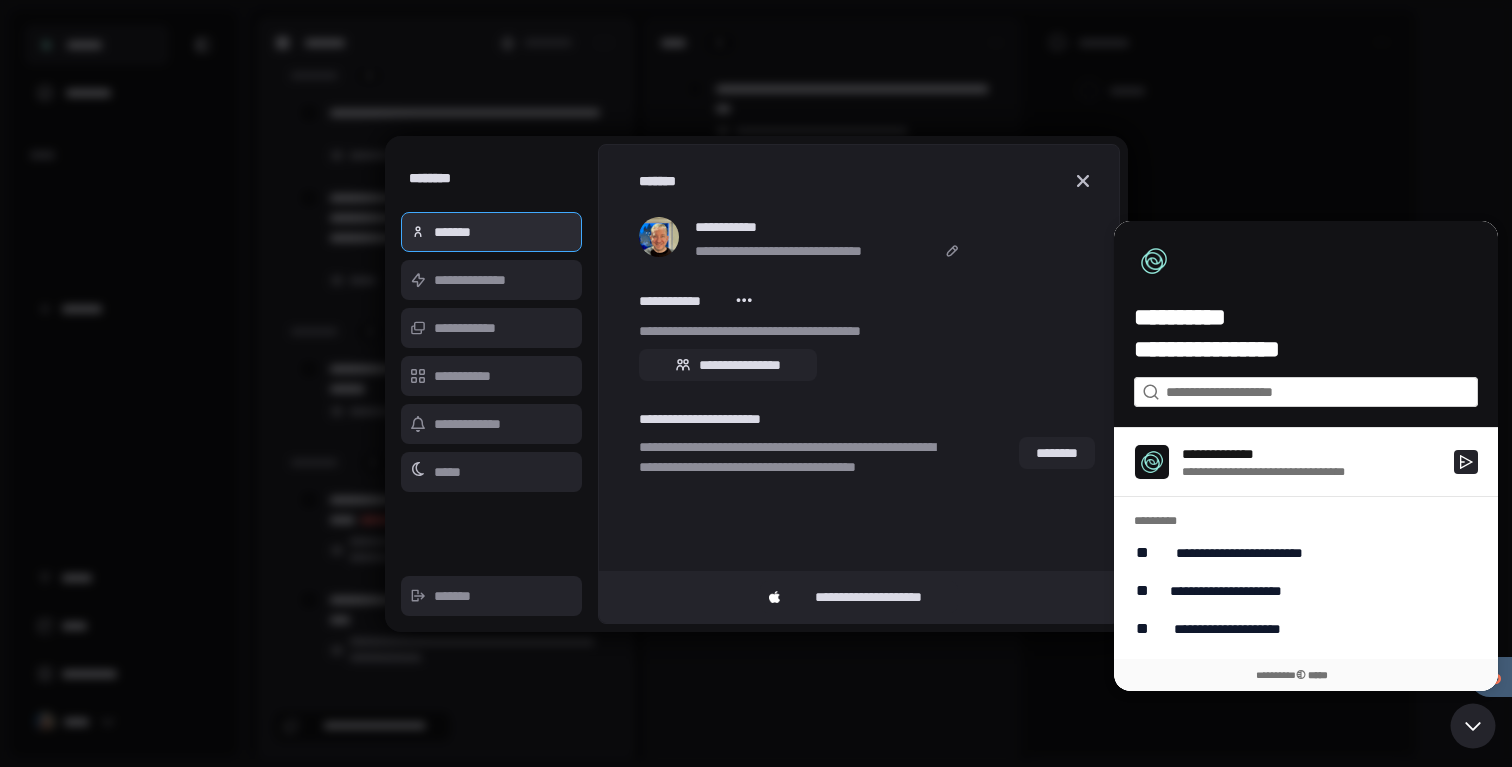 click on "**********" at bounding box center (492, 280) 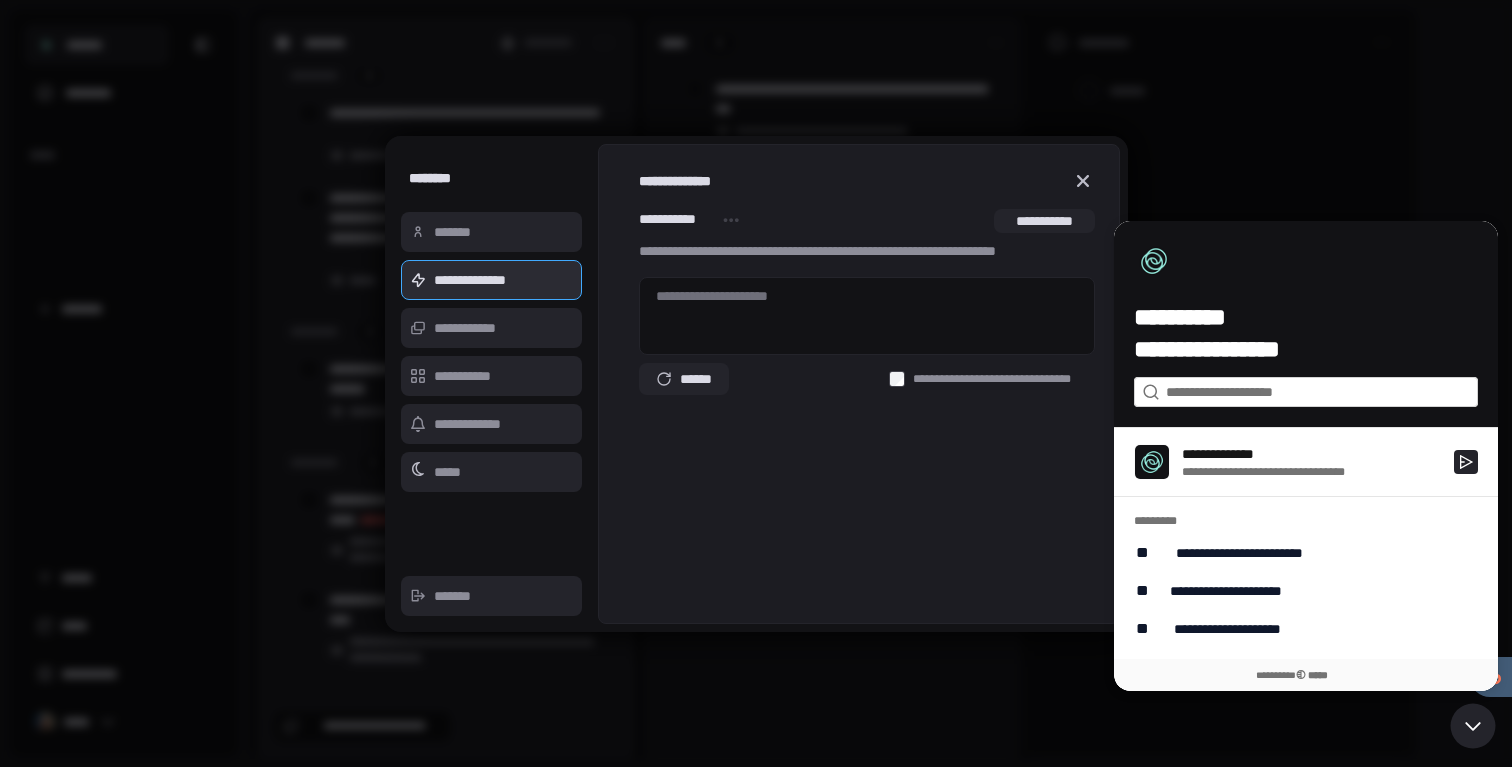 click on "**********" at bounding box center [492, 328] 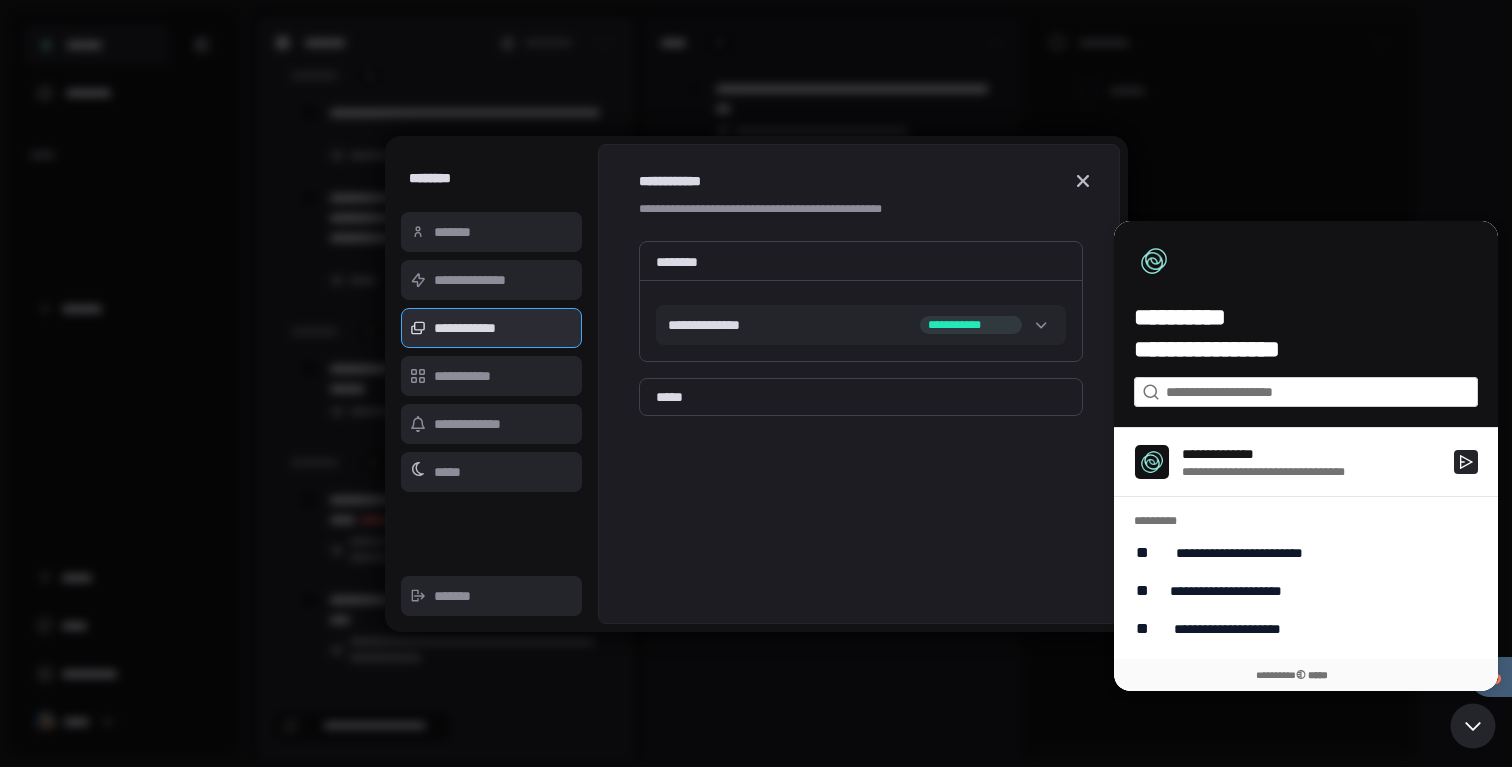 click on "*******" at bounding box center (492, 232) 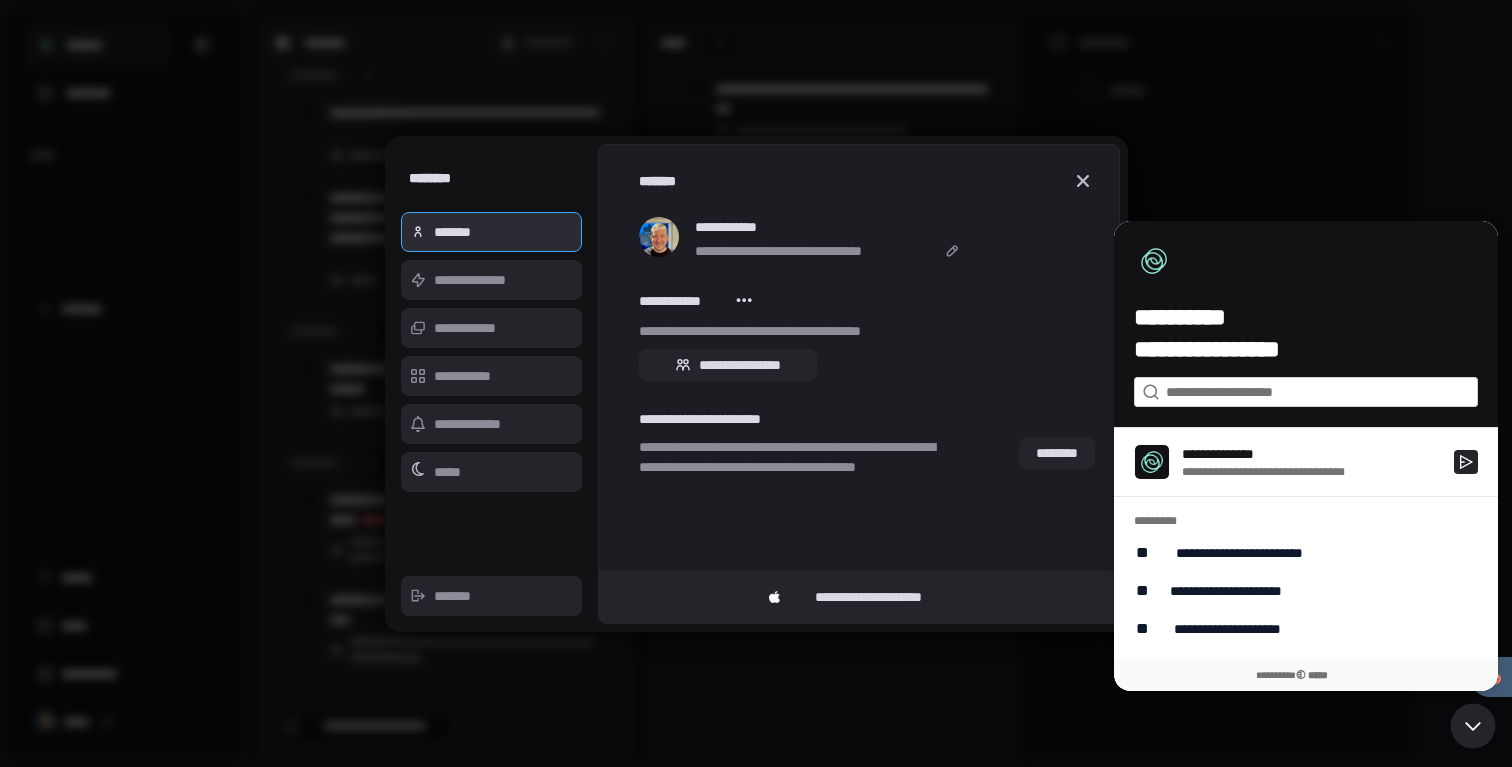 click on "**********" at bounding box center [492, 280] 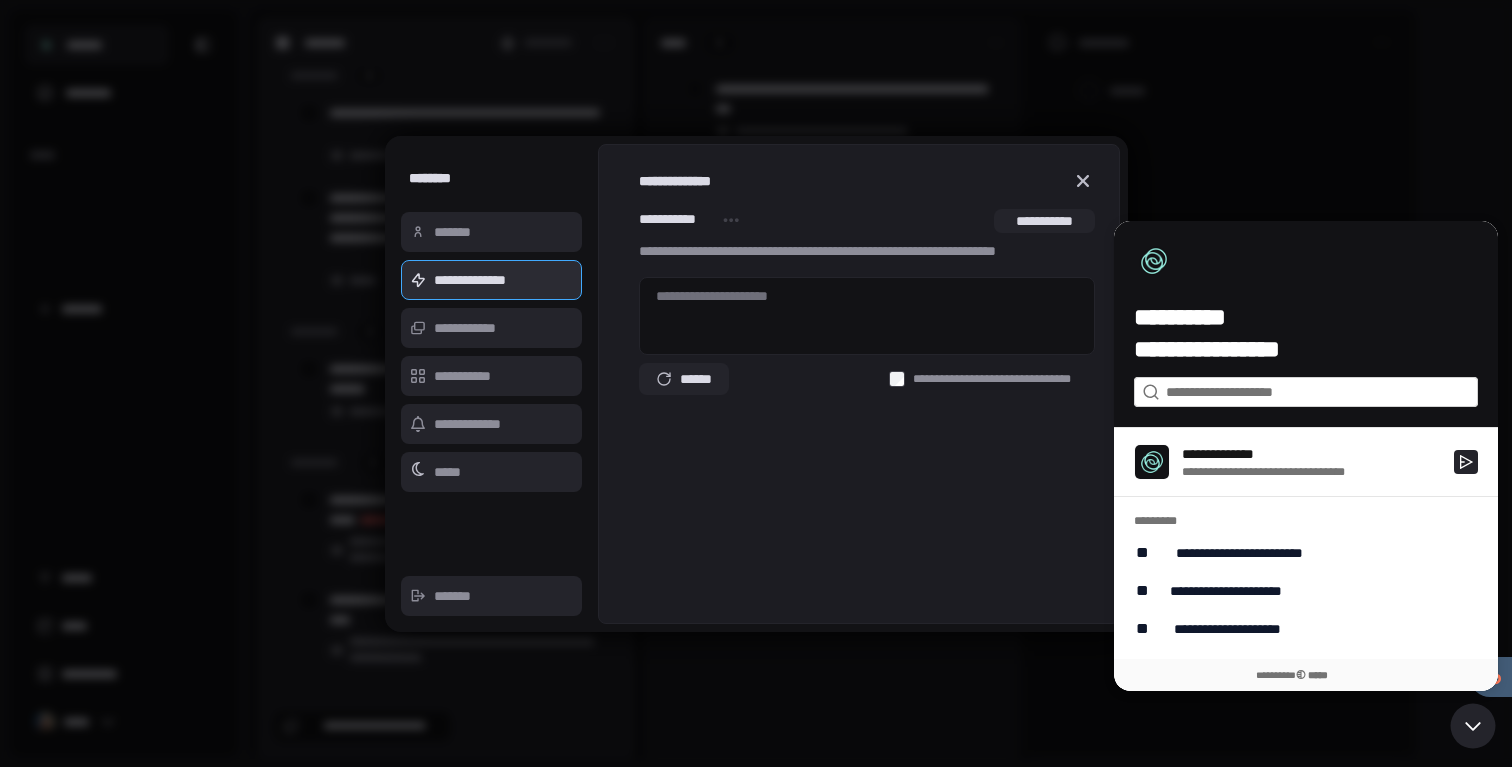 click on "*******" at bounding box center (492, 232) 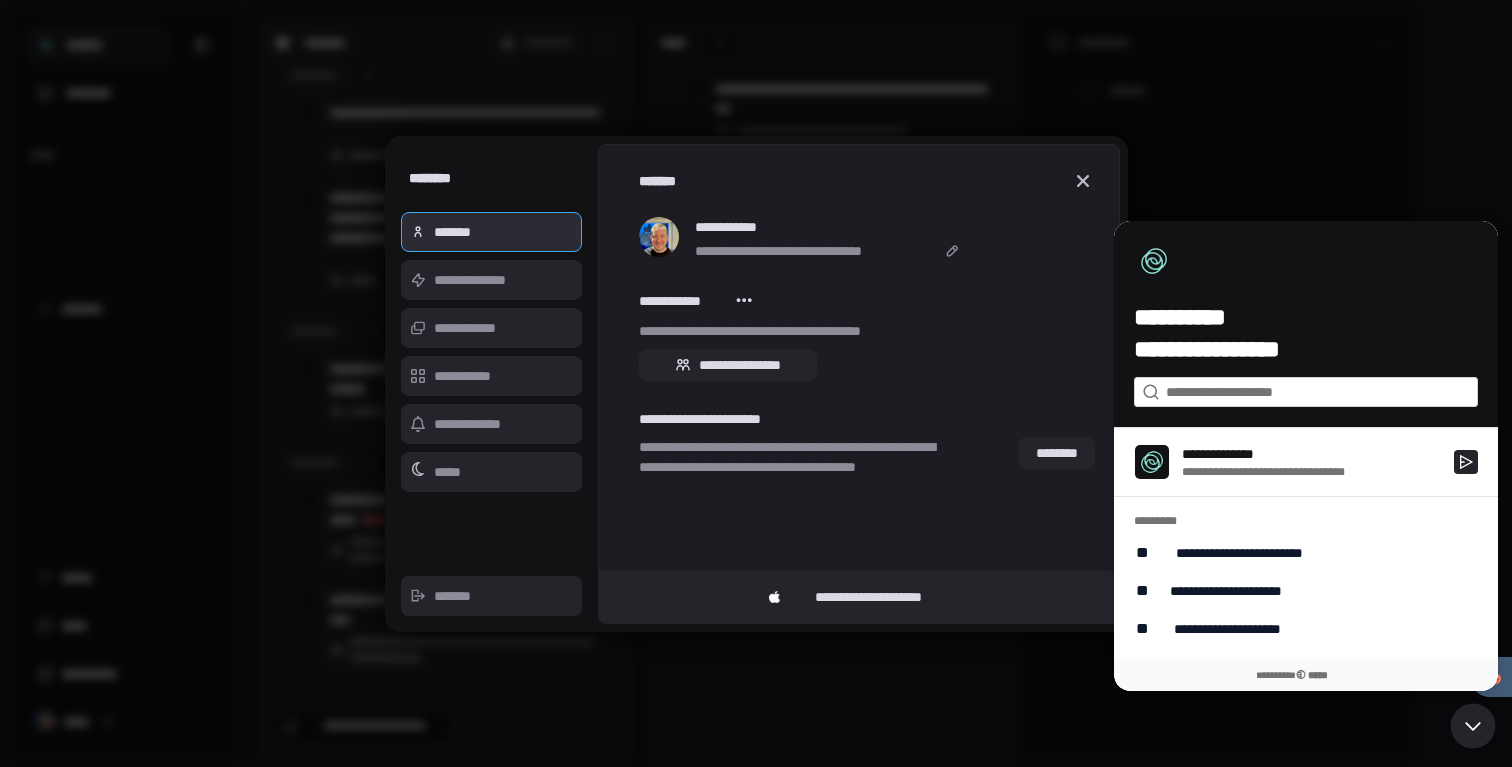 click on "**********" at bounding box center (866, 239) 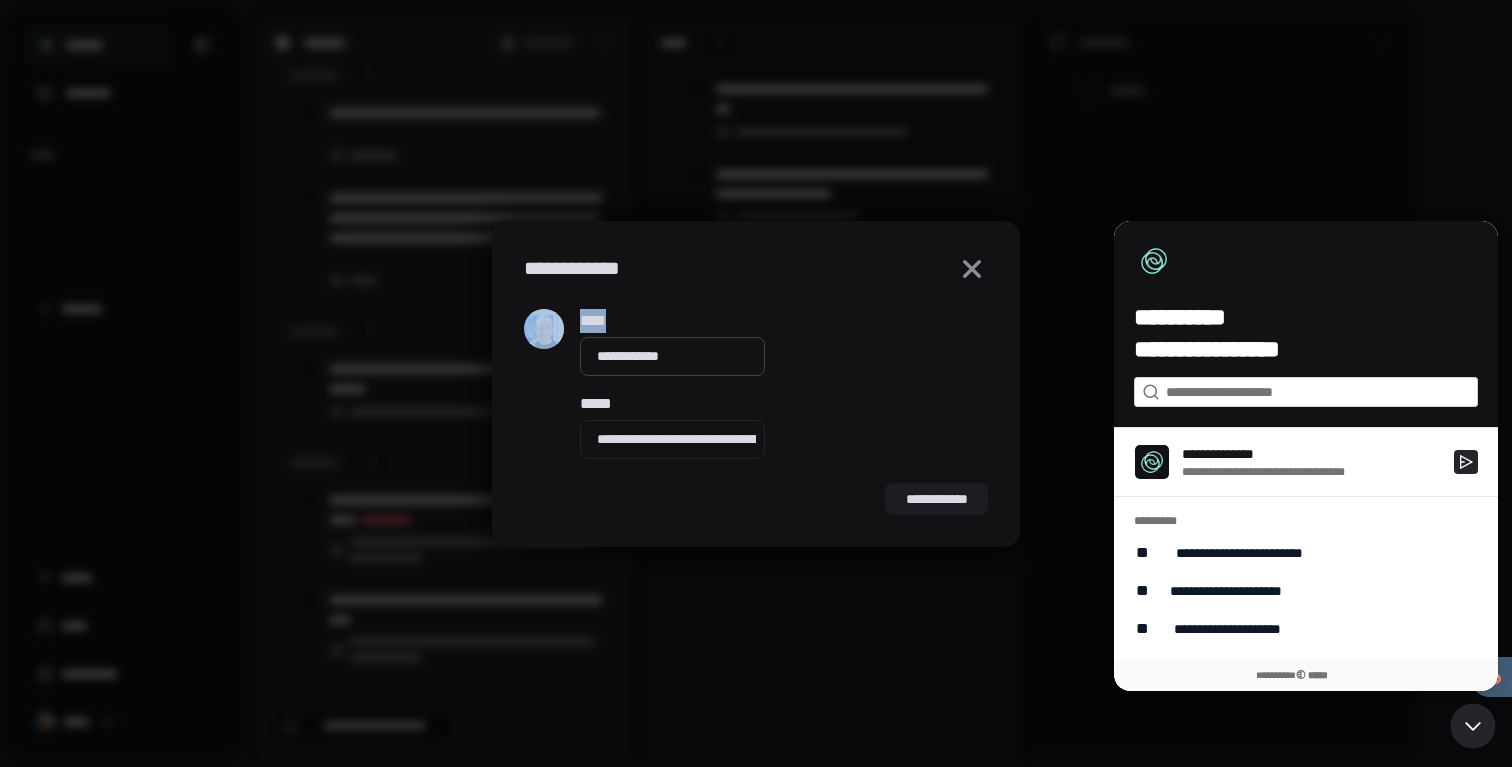 click on "**********" at bounding box center [756, 384] 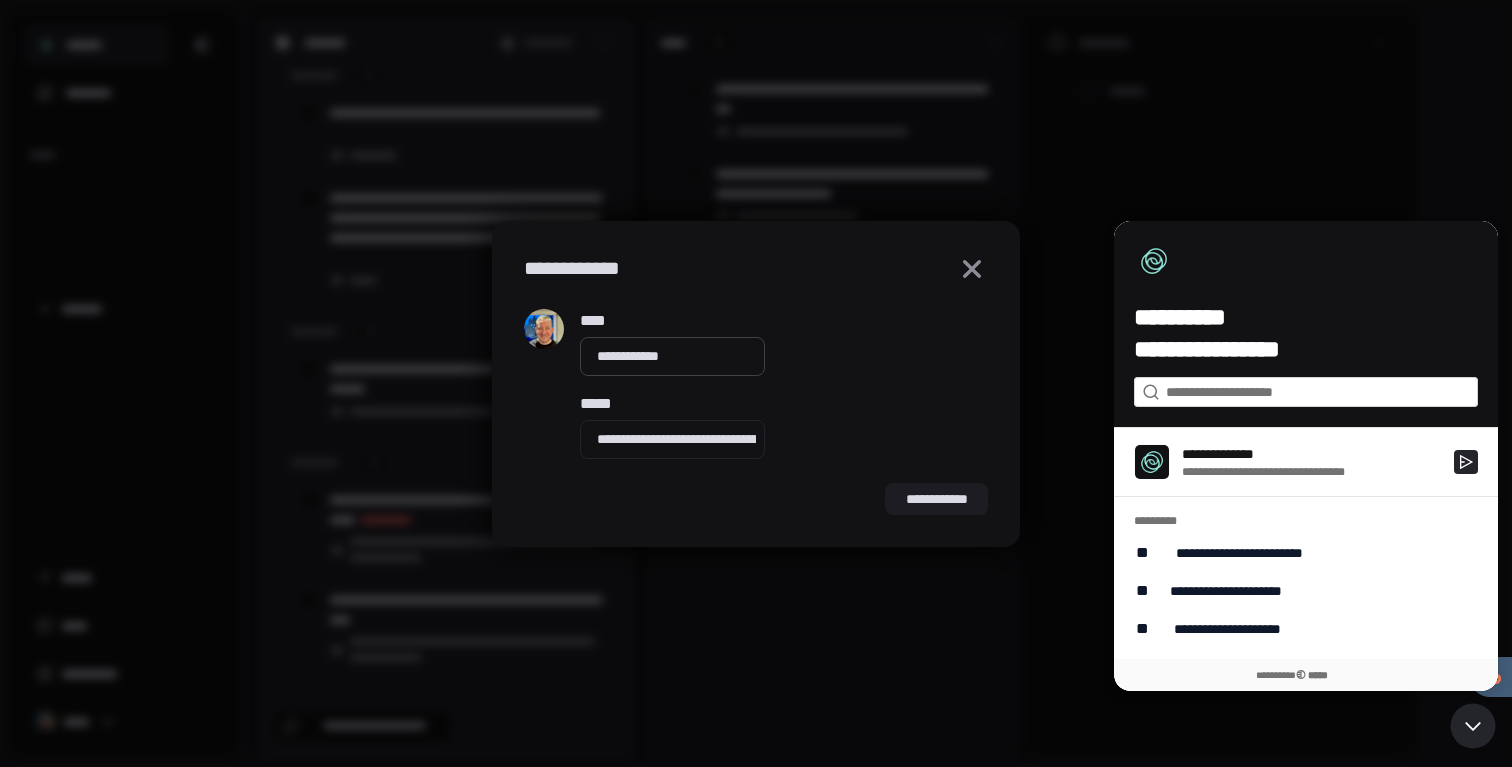 click 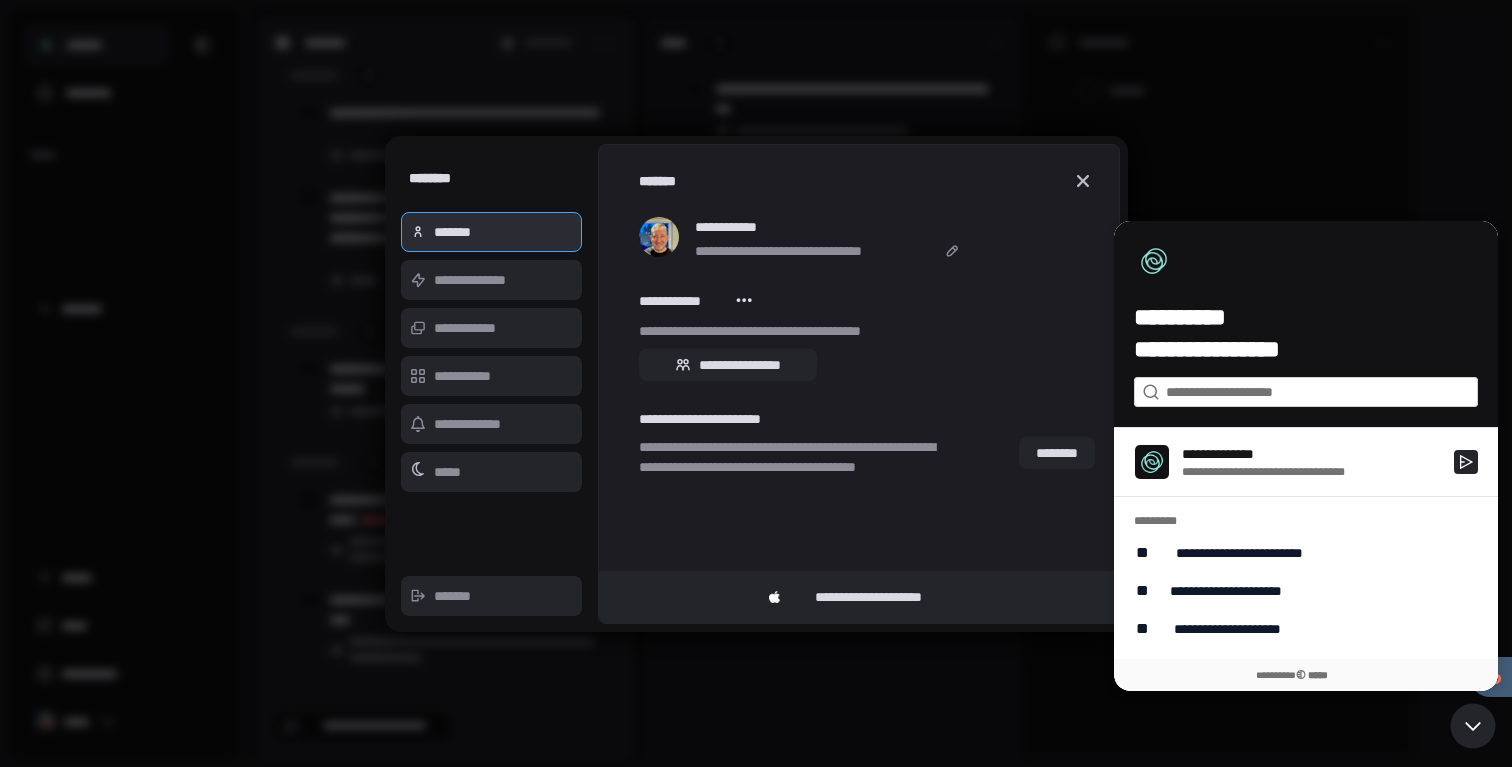 type on "*" 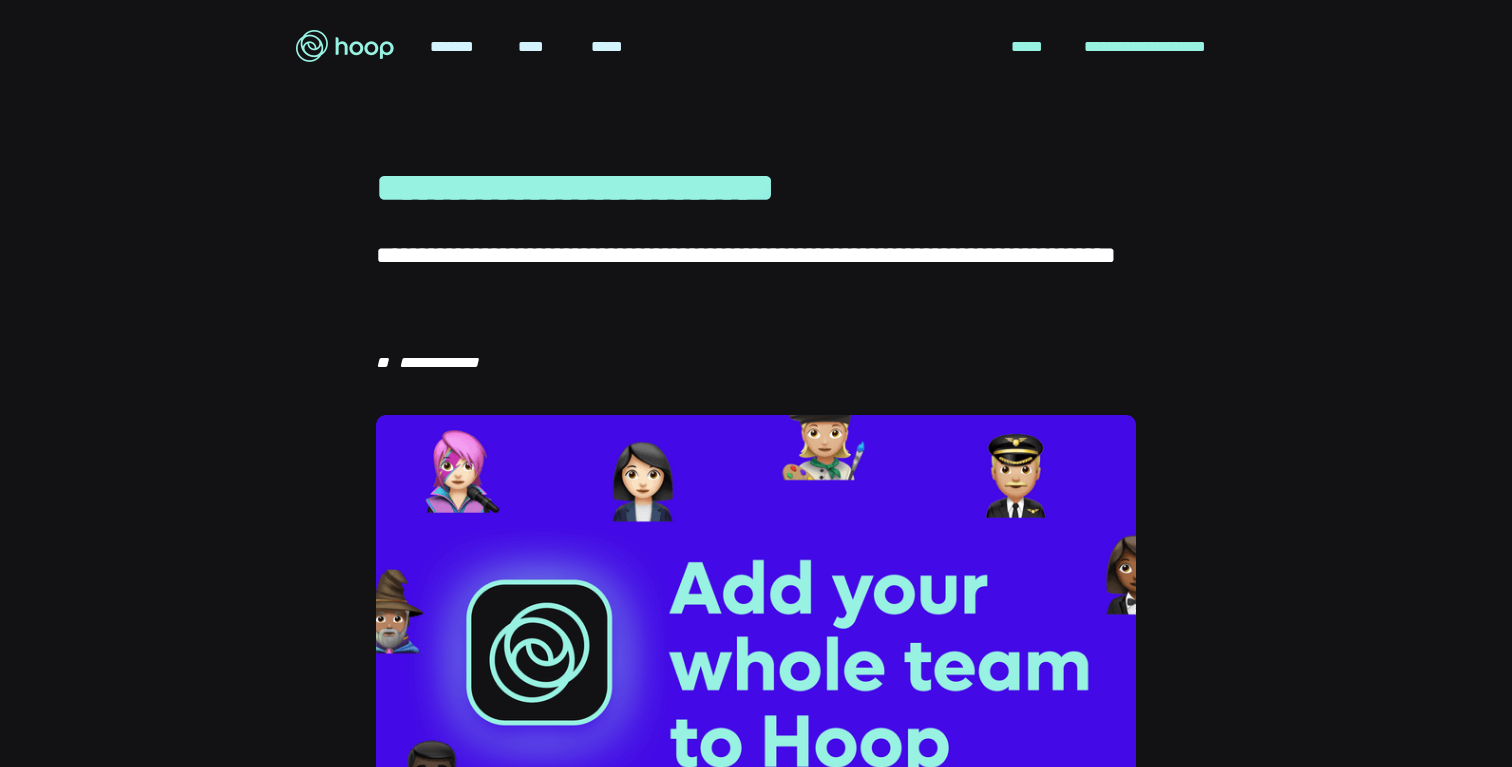 scroll, scrollTop: 0, scrollLeft: 0, axis: both 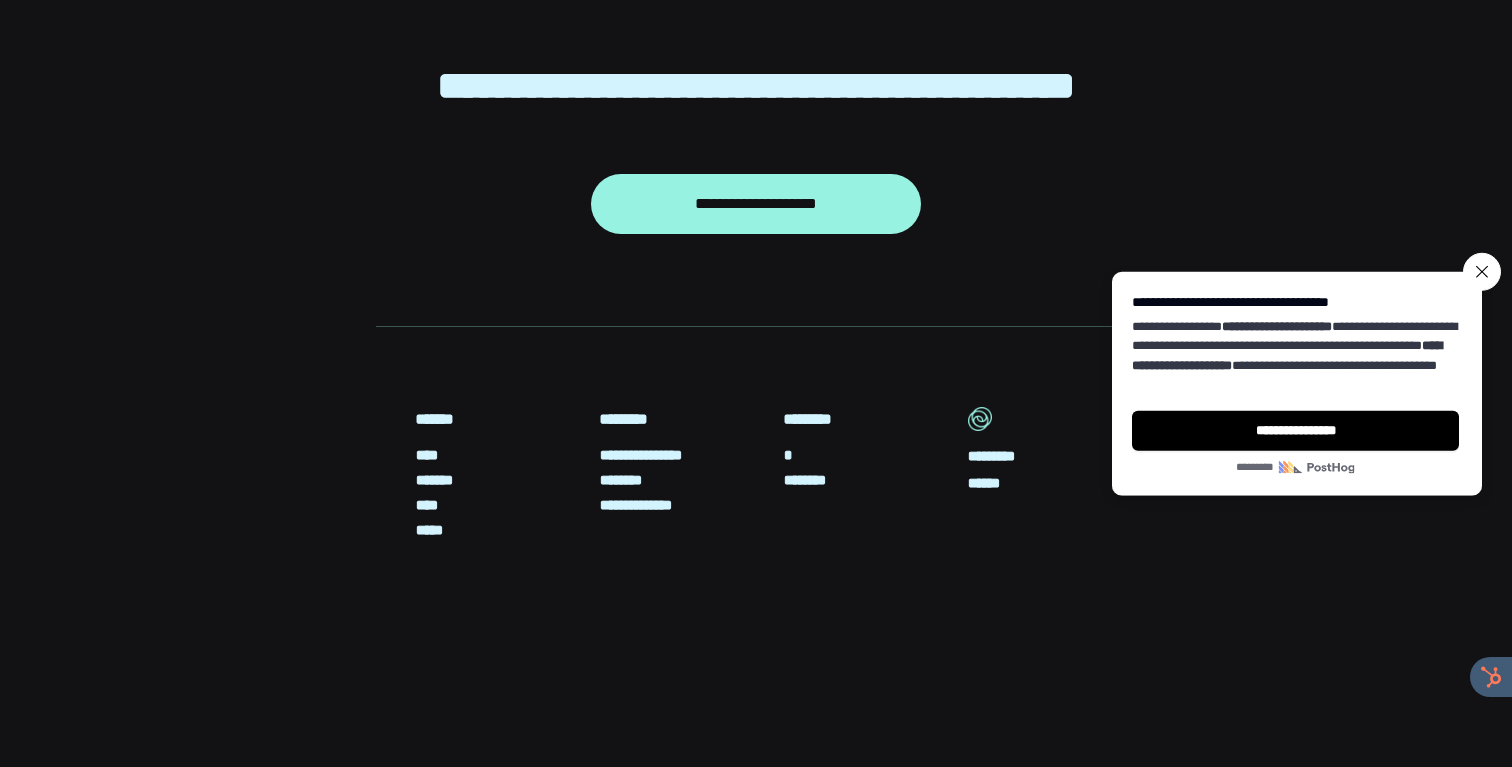 click on "**********" at bounding box center (1482, 271) 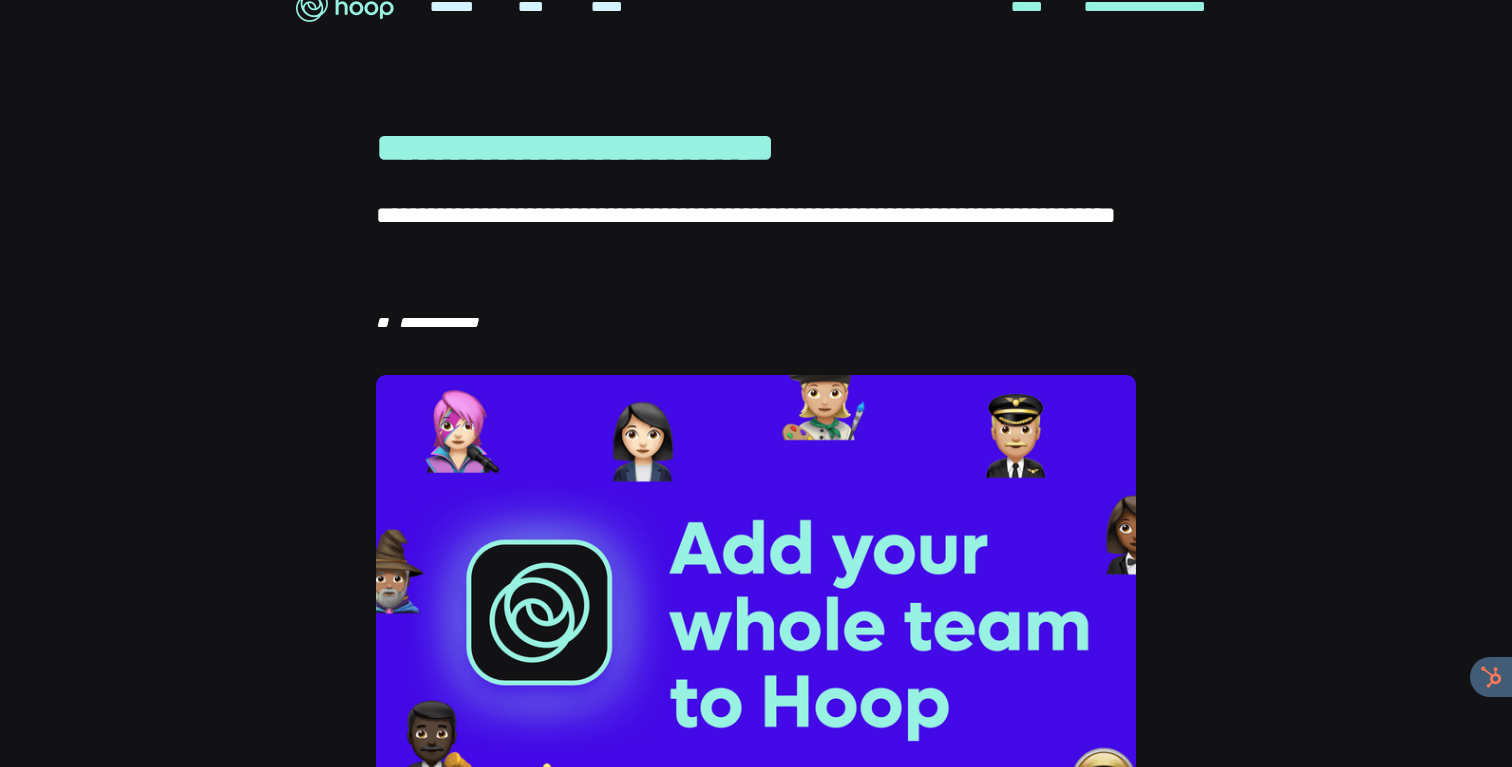 scroll, scrollTop: 0, scrollLeft: 0, axis: both 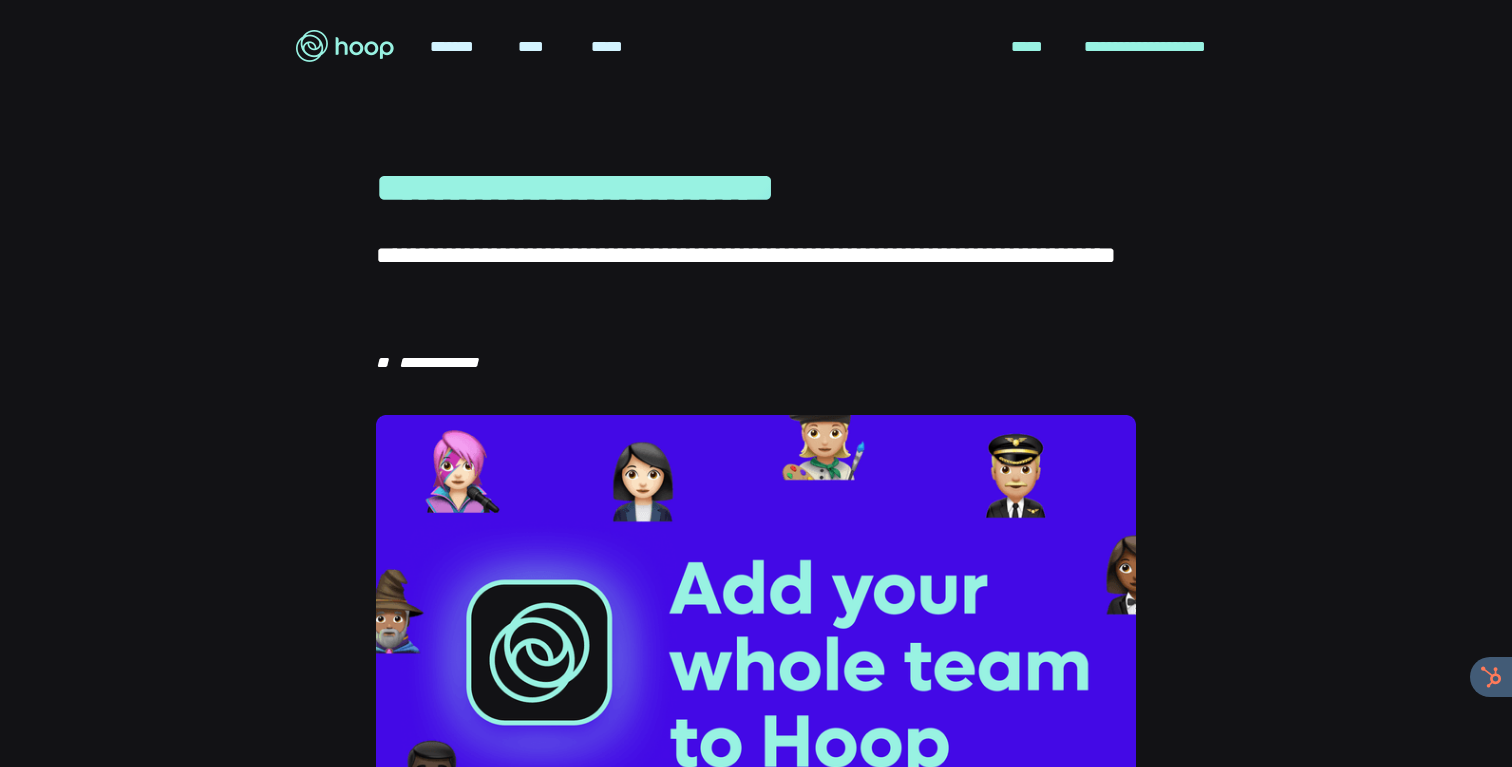 click at bounding box center (345, 46) 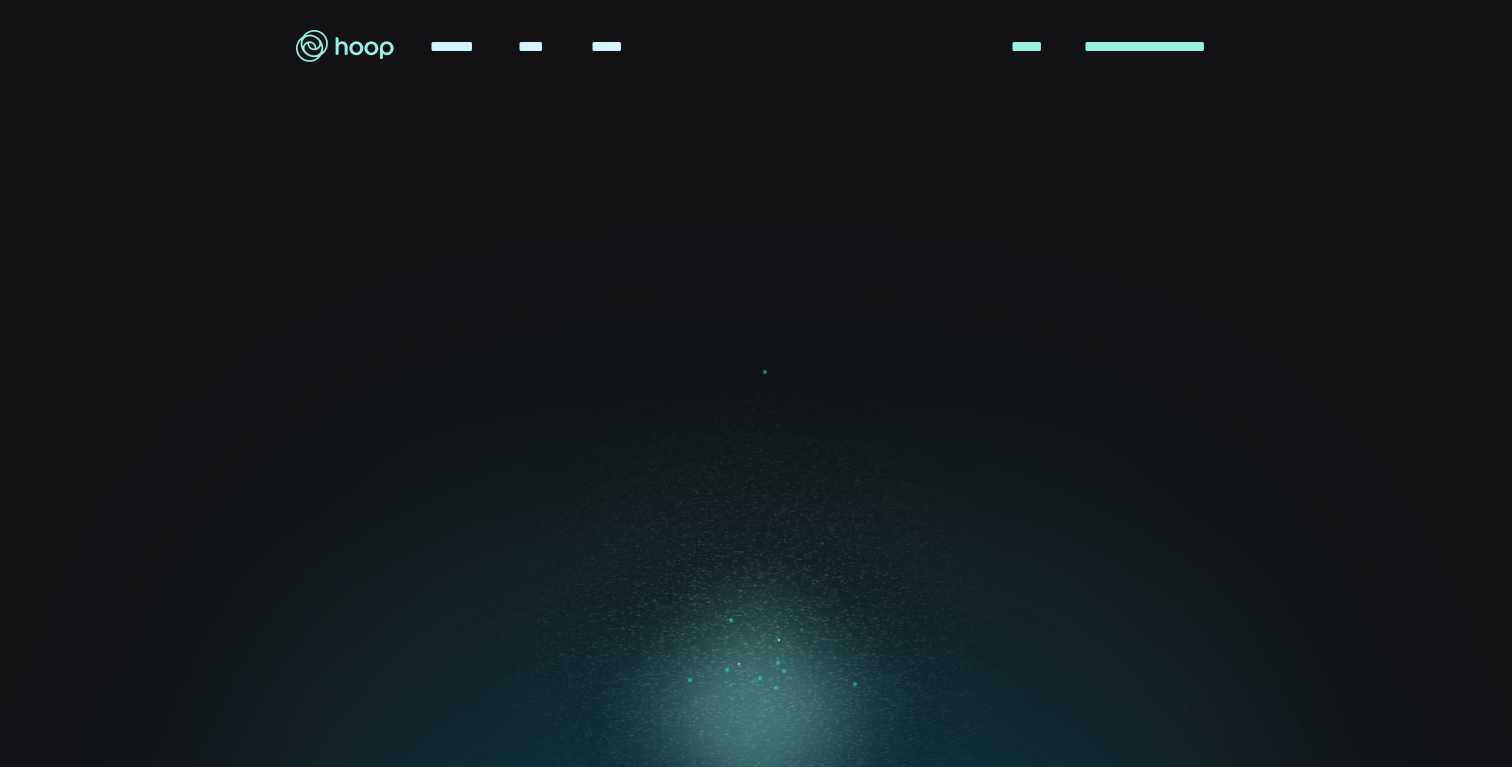 scroll, scrollTop: 0, scrollLeft: 0, axis: both 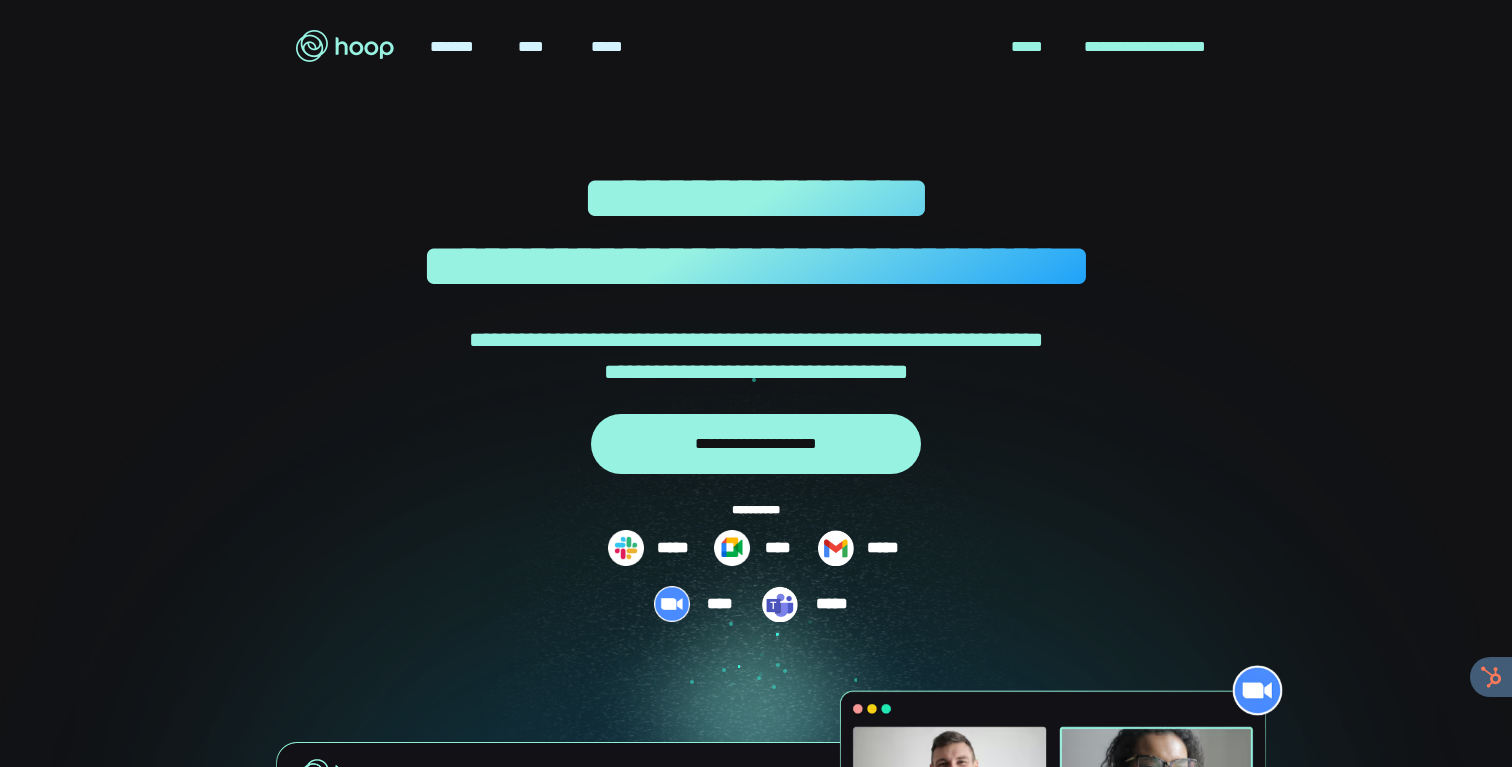 click on "*******" at bounding box center (452, 47) 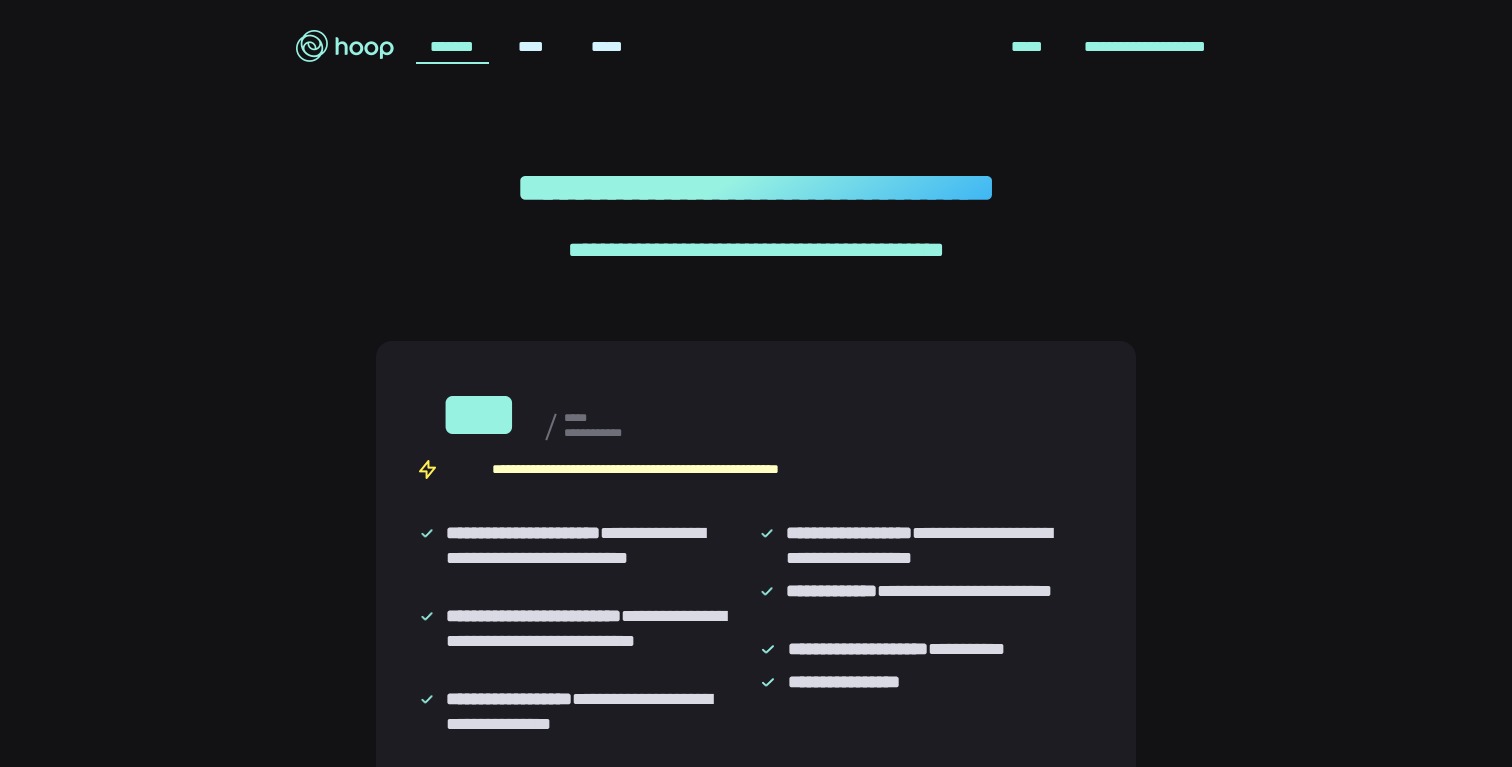 scroll, scrollTop: 0, scrollLeft: 0, axis: both 